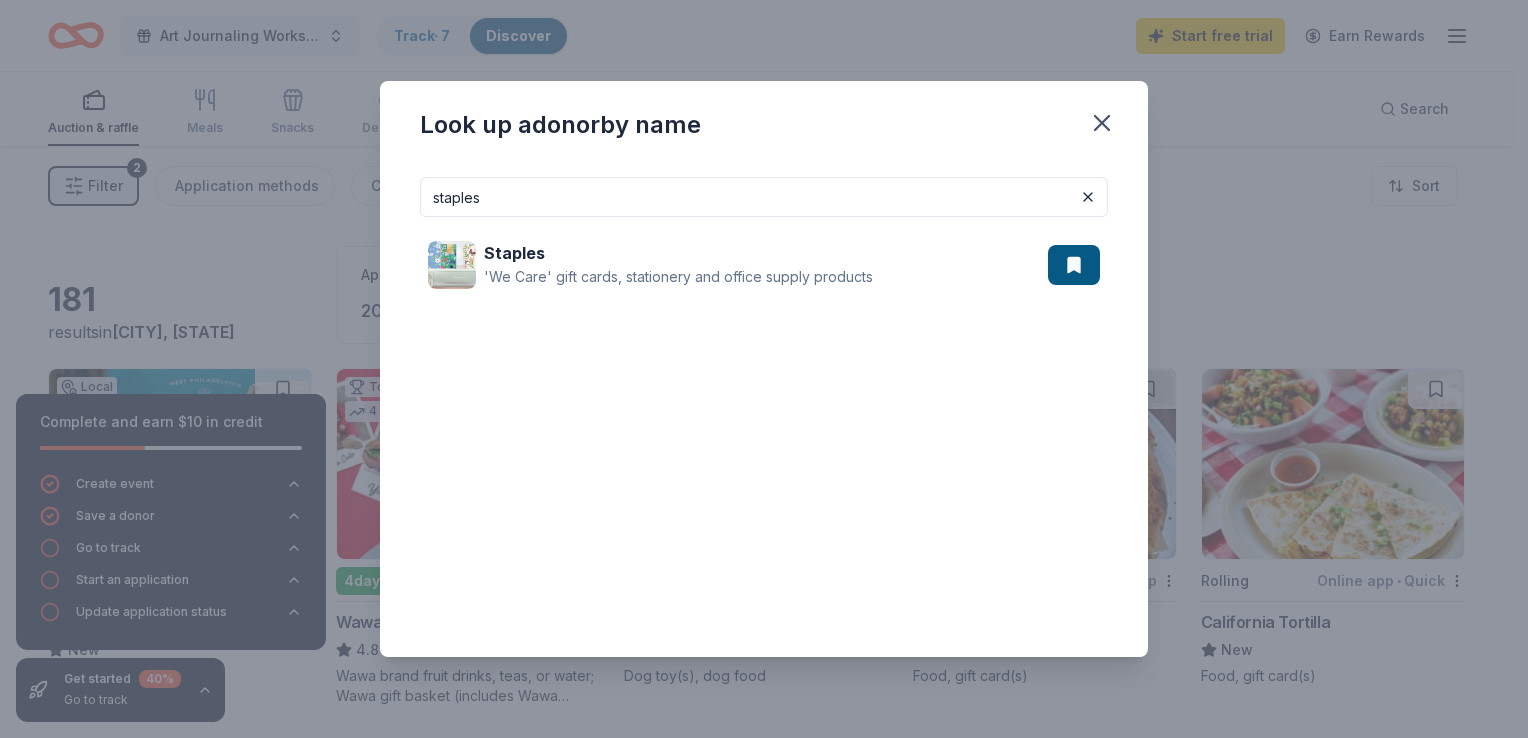 scroll, scrollTop: 0, scrollLeft: 0, axis: both 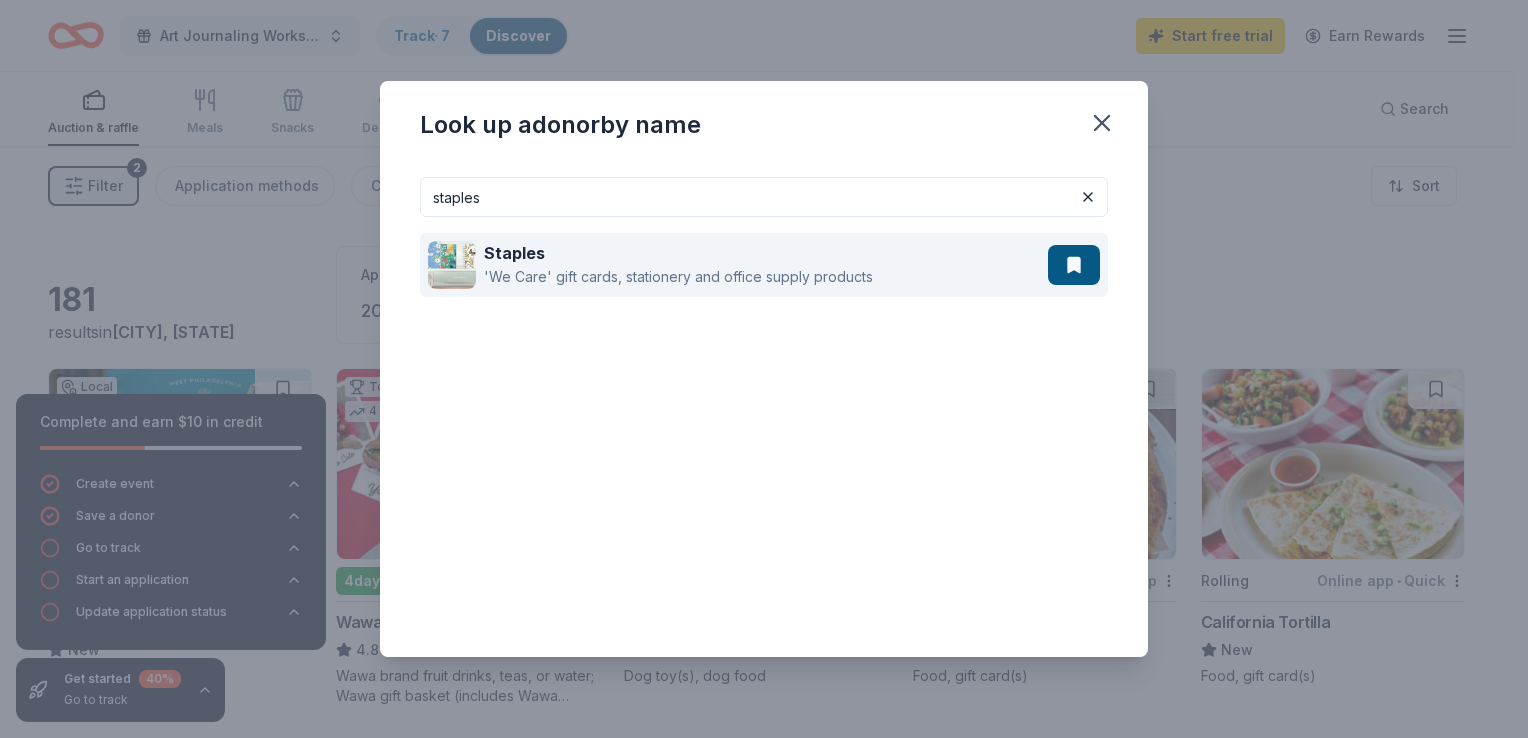 click on "Staples 'We Care' gift cards, stationery and office supply products" at bounding box center (738, 265) 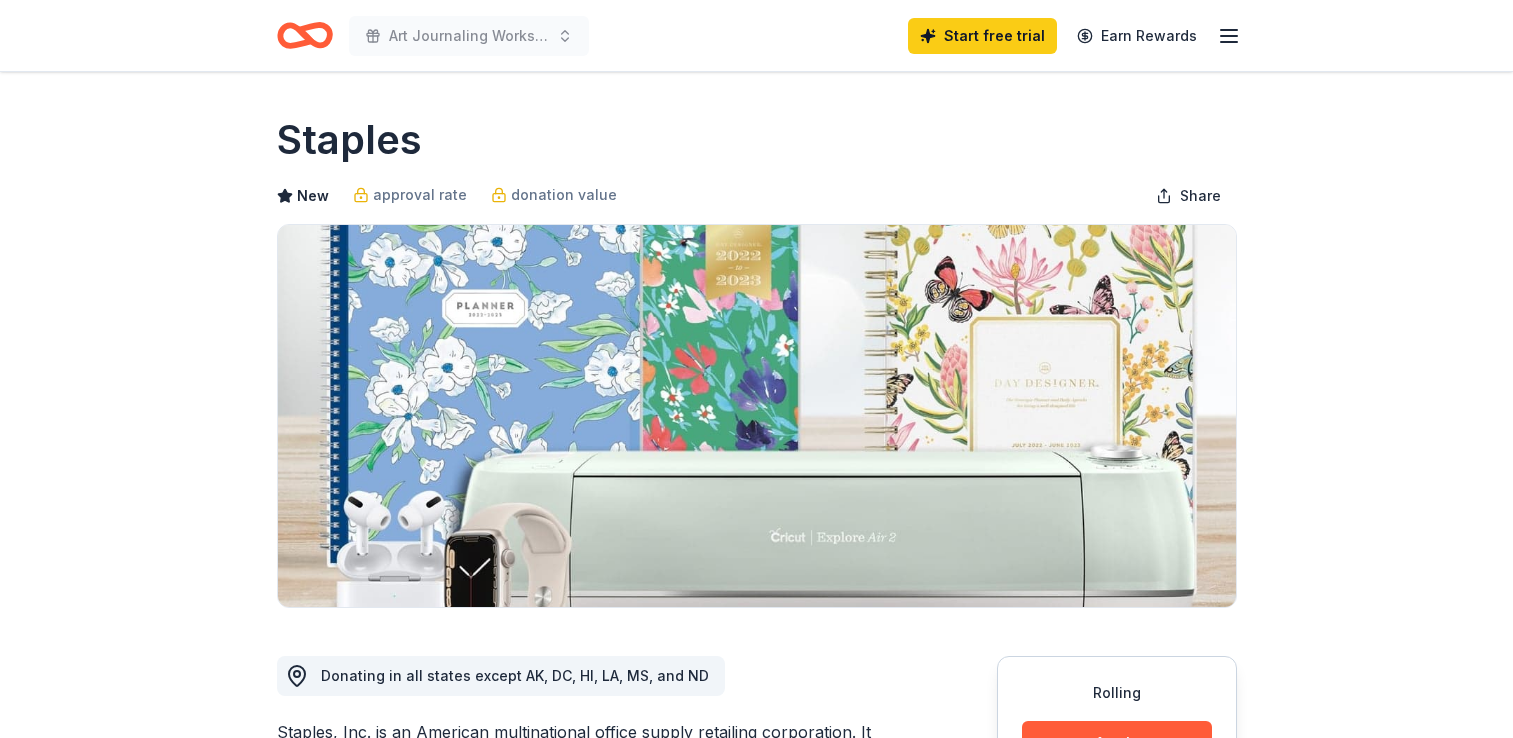 scroll, scrollTop: 0, scrollLeft: 0, axis: both 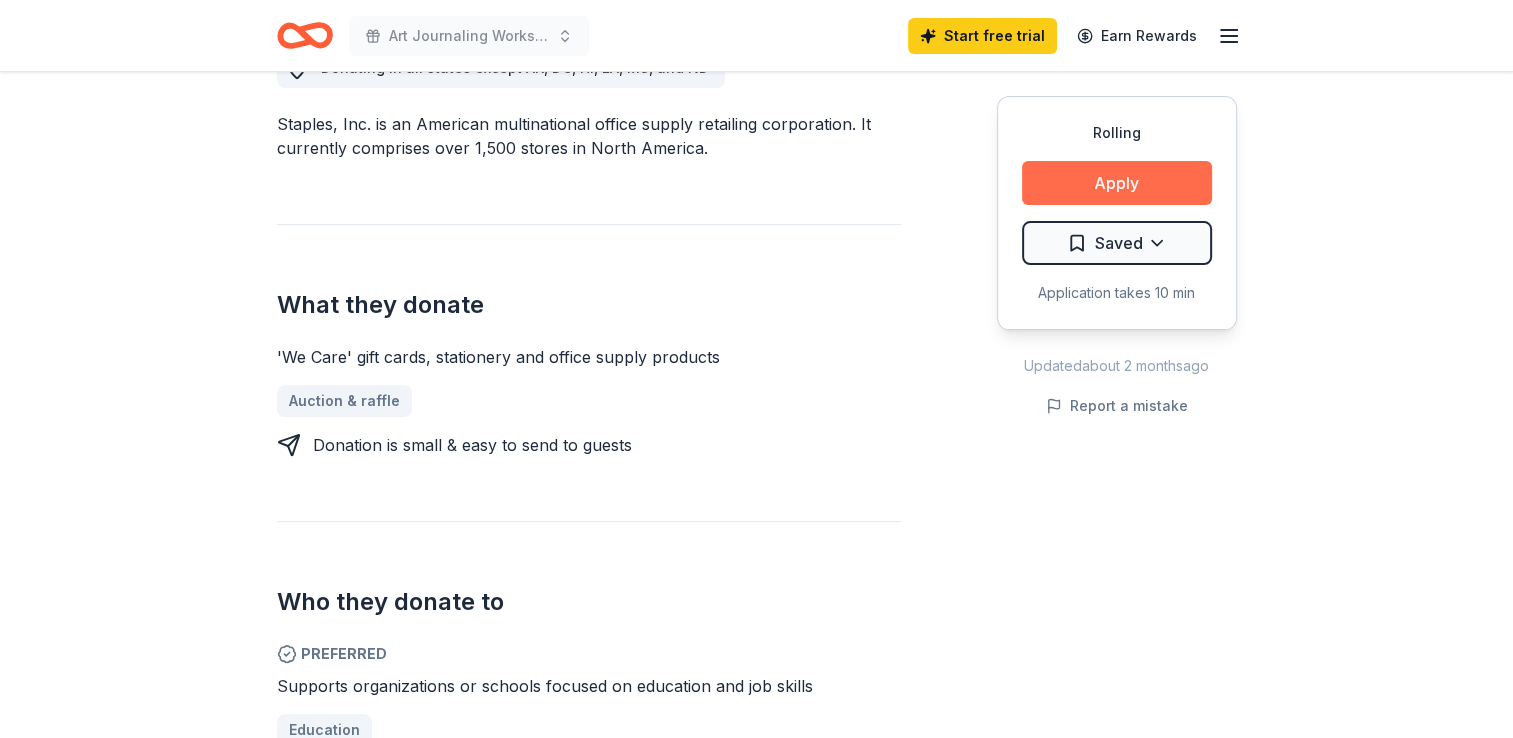 click on "Apply" at bounding box center (1117, 183) 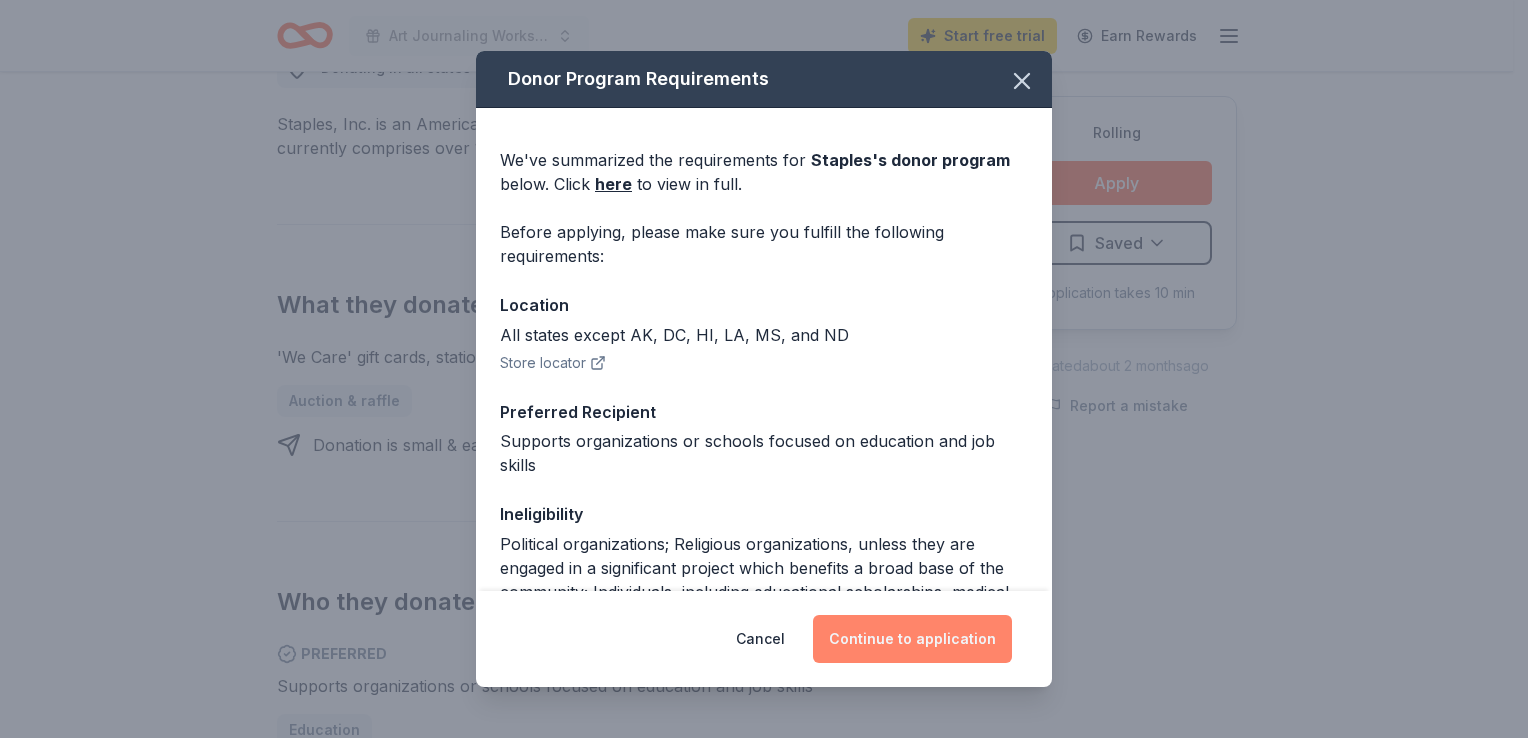 click on "Continue to application" at bounding box center (912, 639) 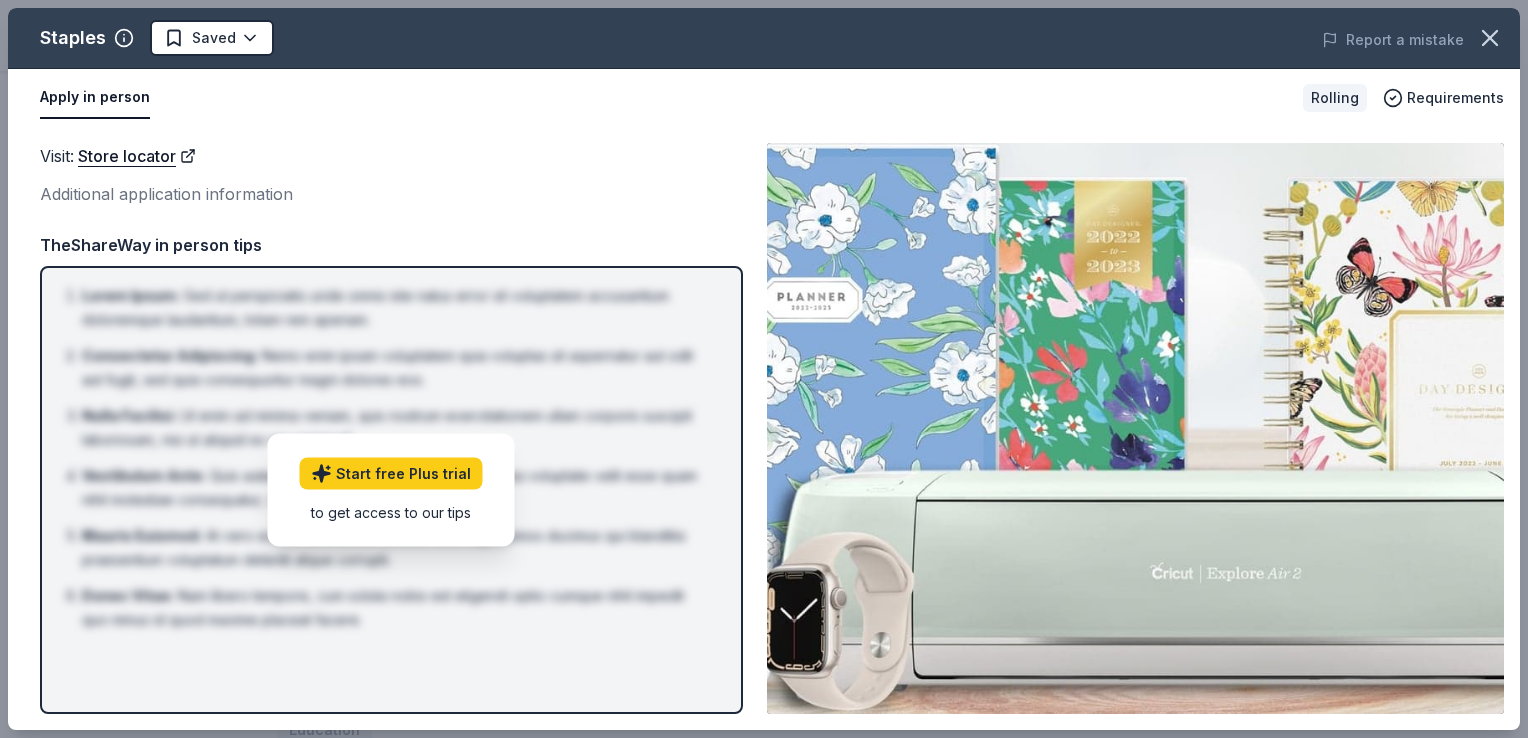 drag, startPoint x: 1524, startPoint y: 194, endPoint x: 1528, endPoint y: 382, distance: 188.04254 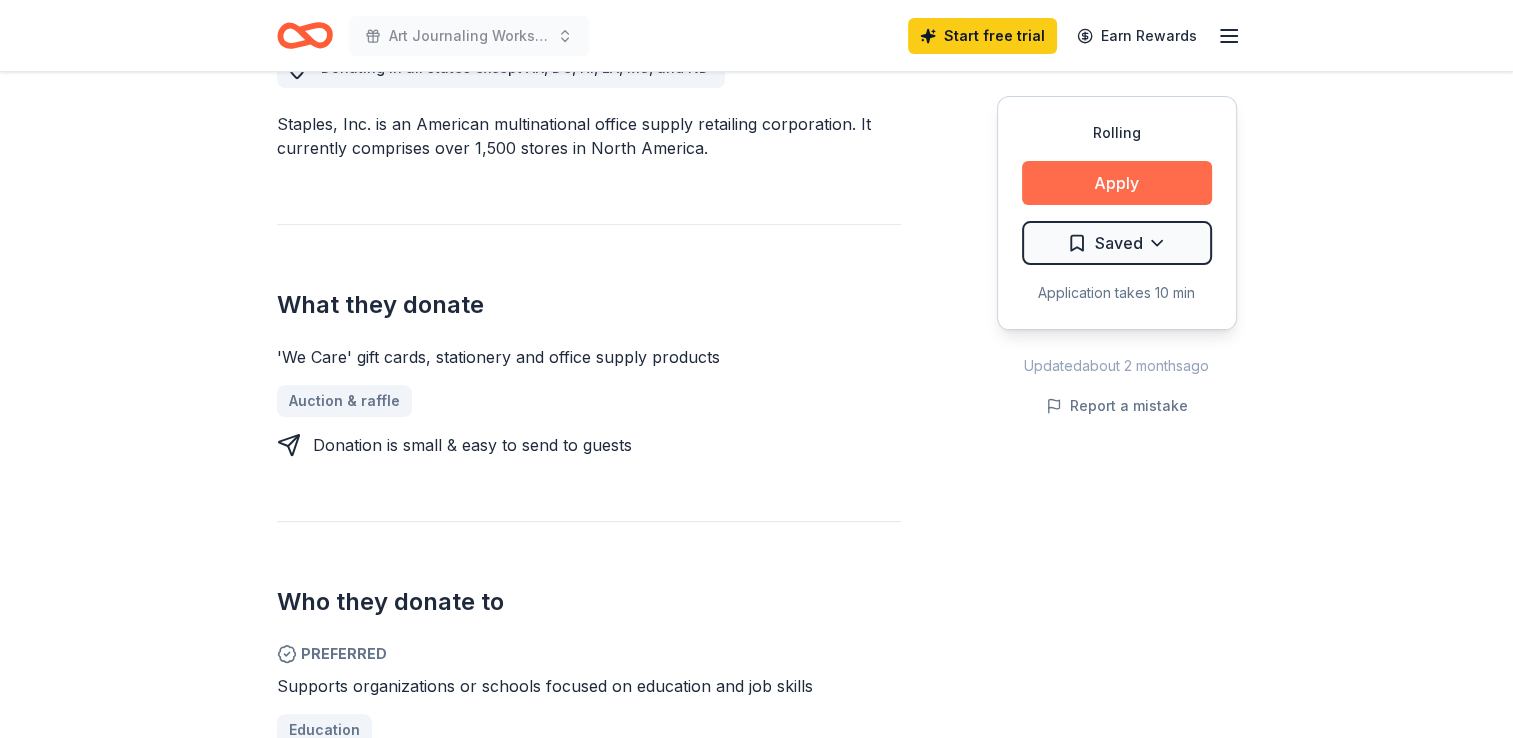 click on "Apply" at bounding box center (1117, 183) 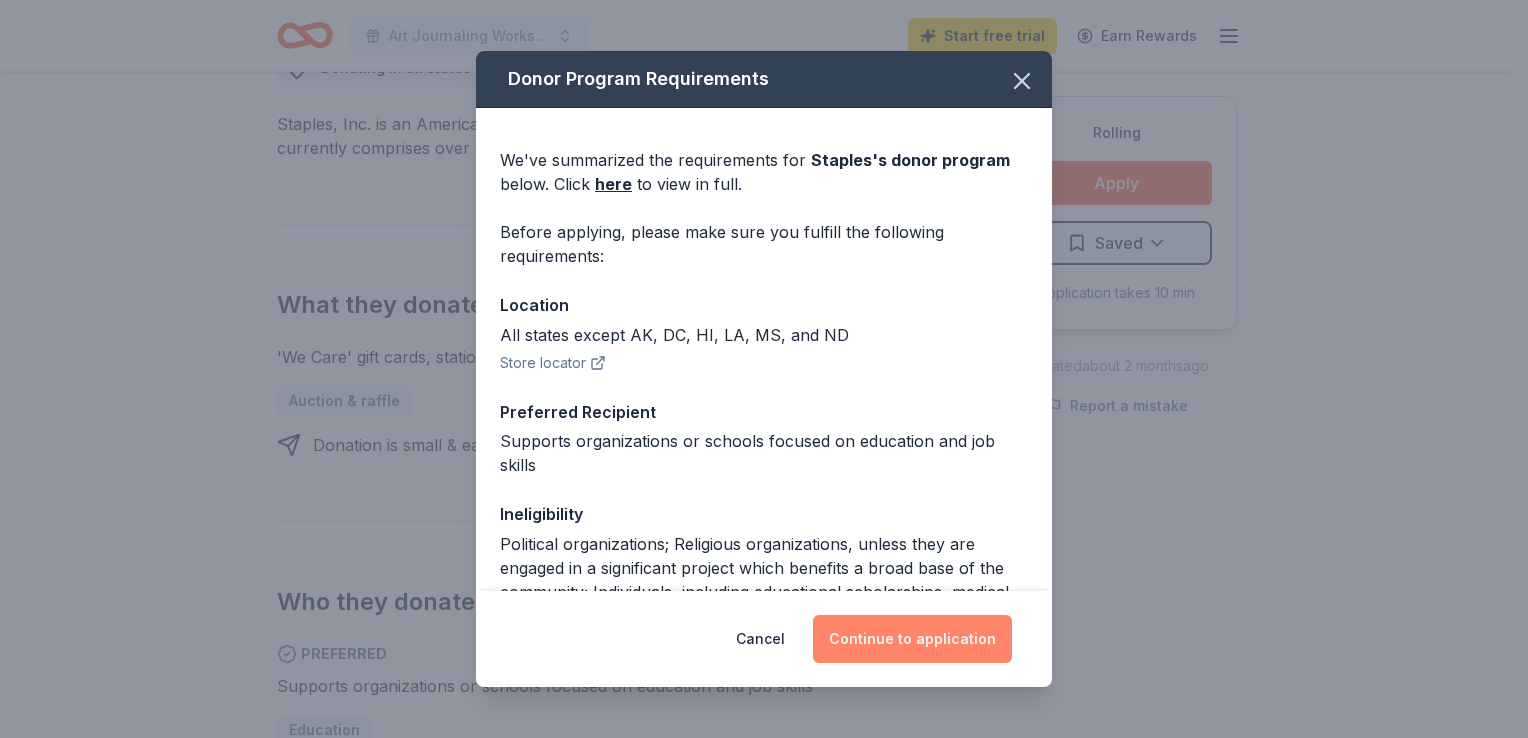 click on "Continue to application" at bounding box center [912, 639] 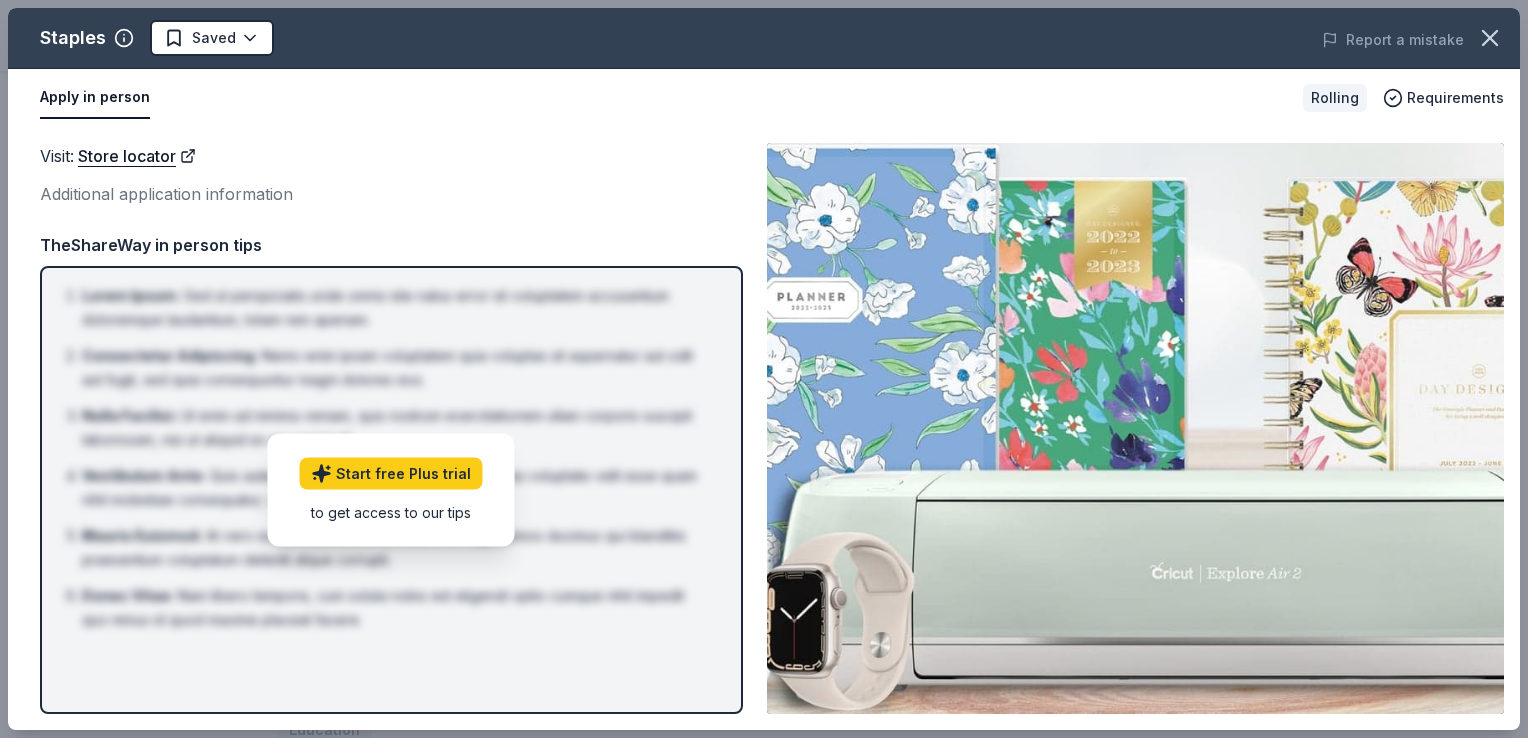 click on "Apply in person" at bounding box center [95, 98] 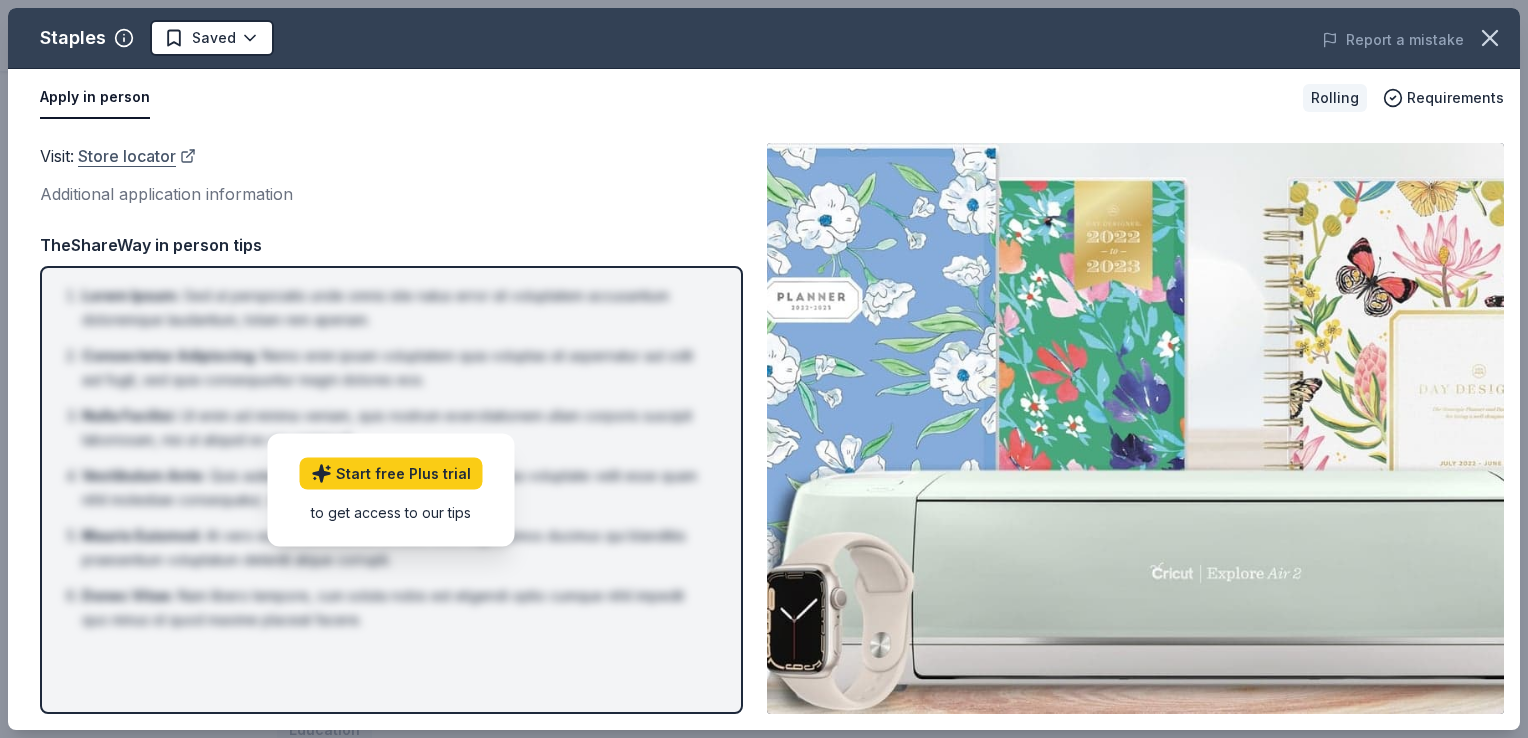 click on "Store locator" at bounding box center [137, 156] 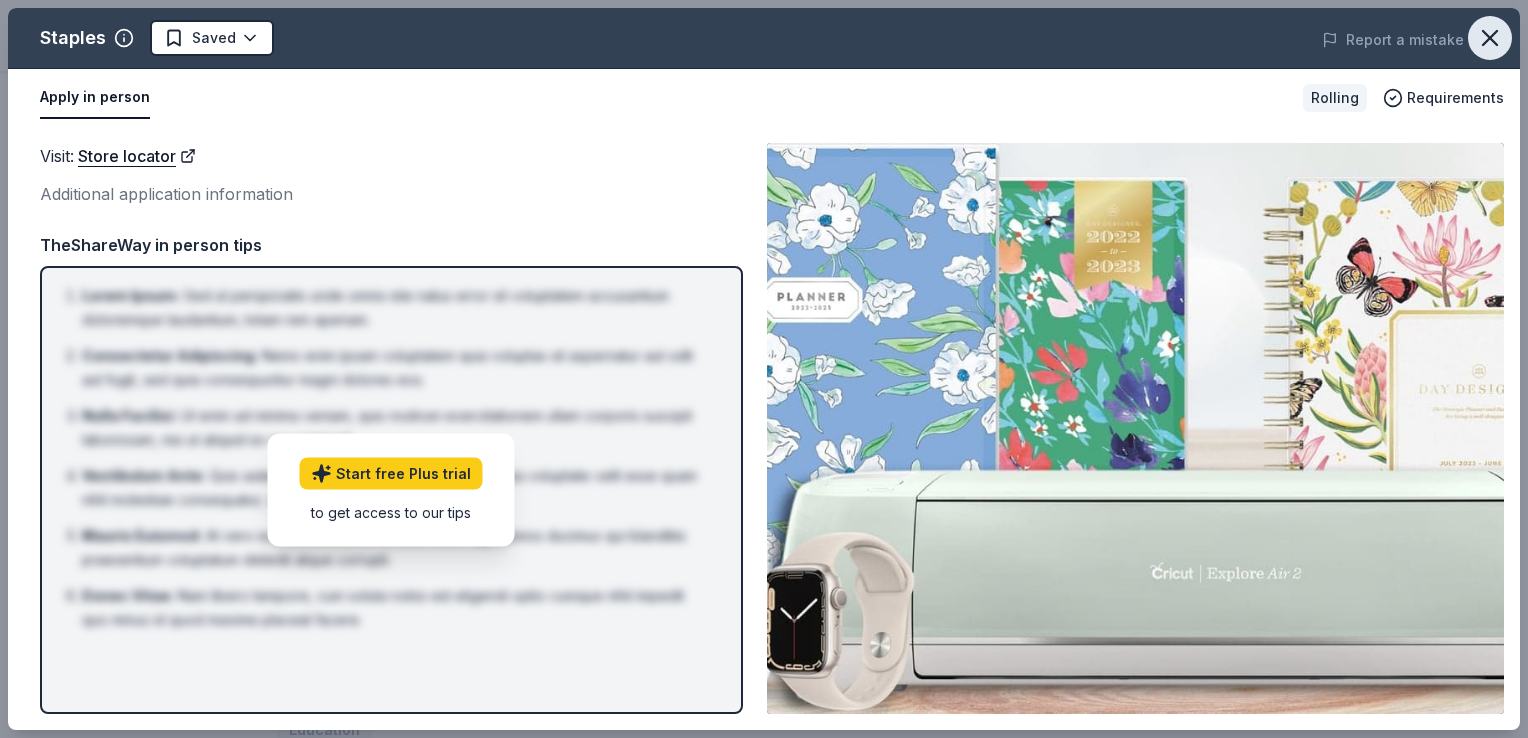 click 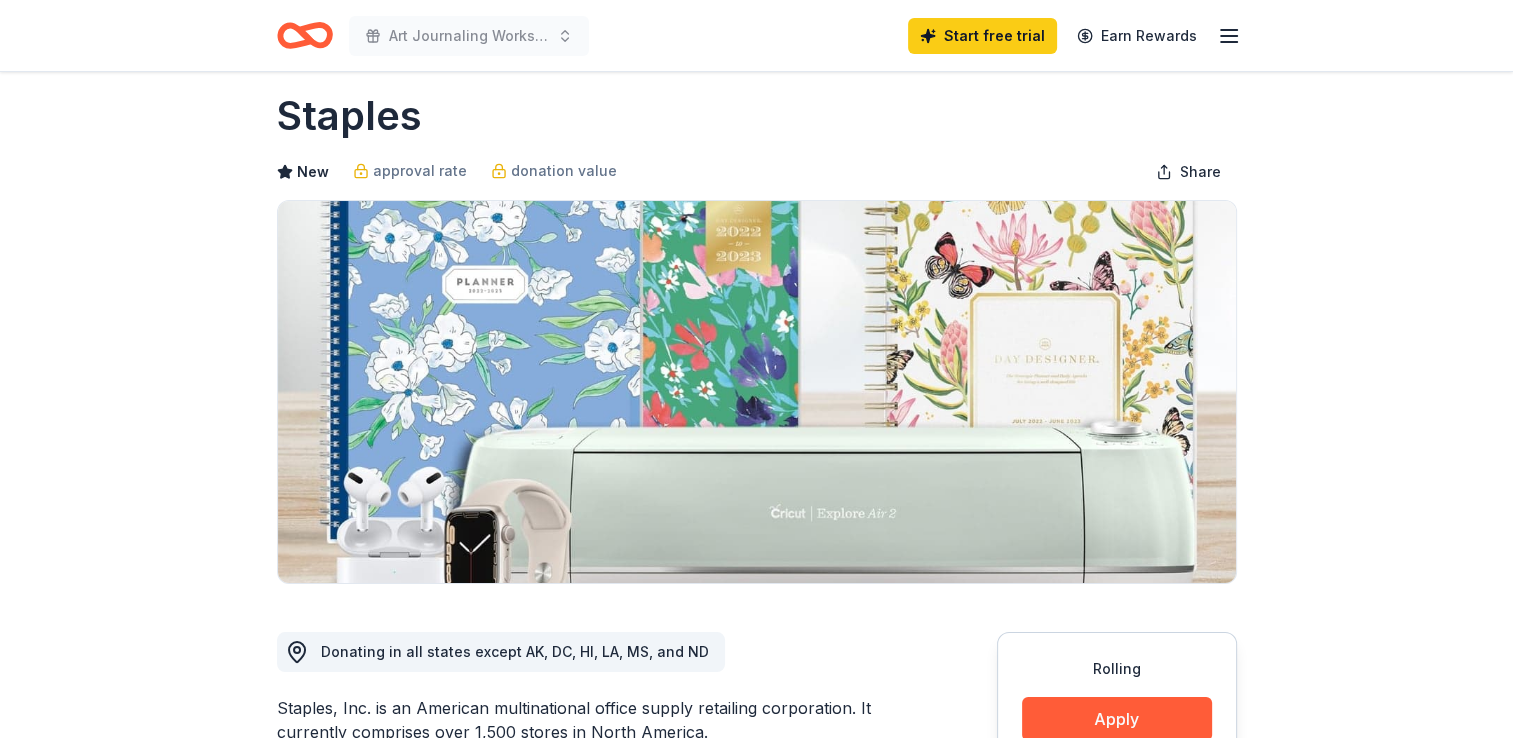 scroll, scrollTop: 0, scrollLeft: 0, axis: both 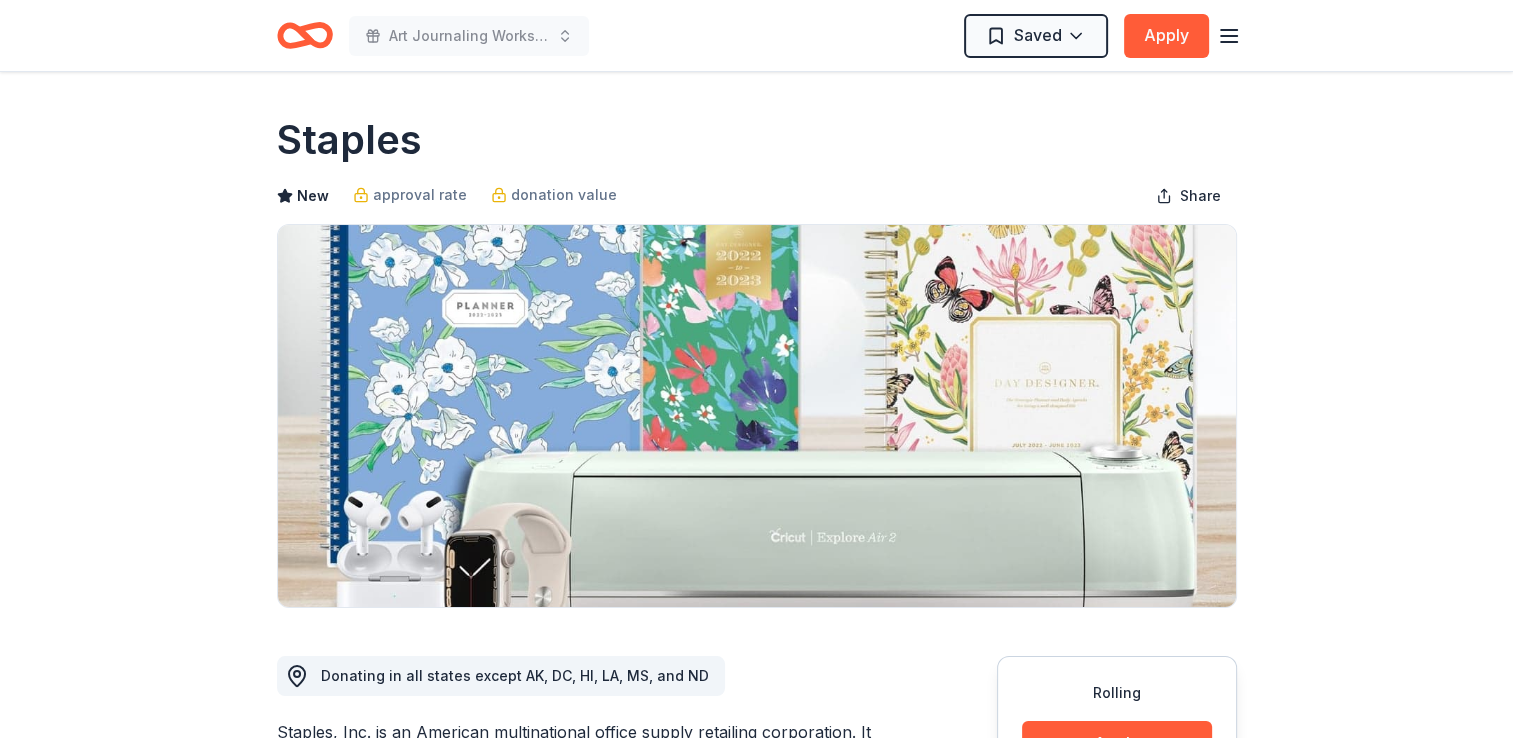 click 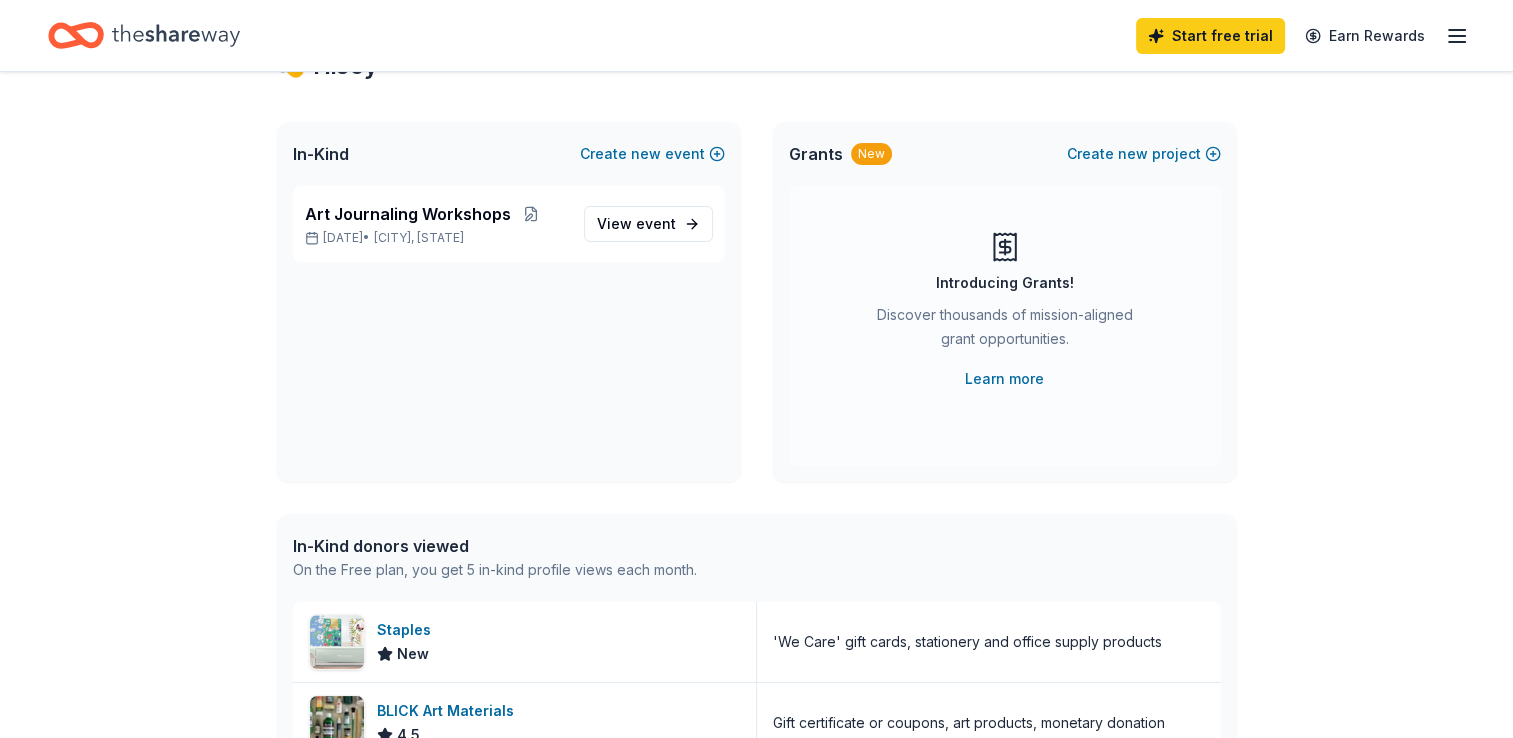 scroll, scrollTop: 0, scrollLeft: 0, axis: both 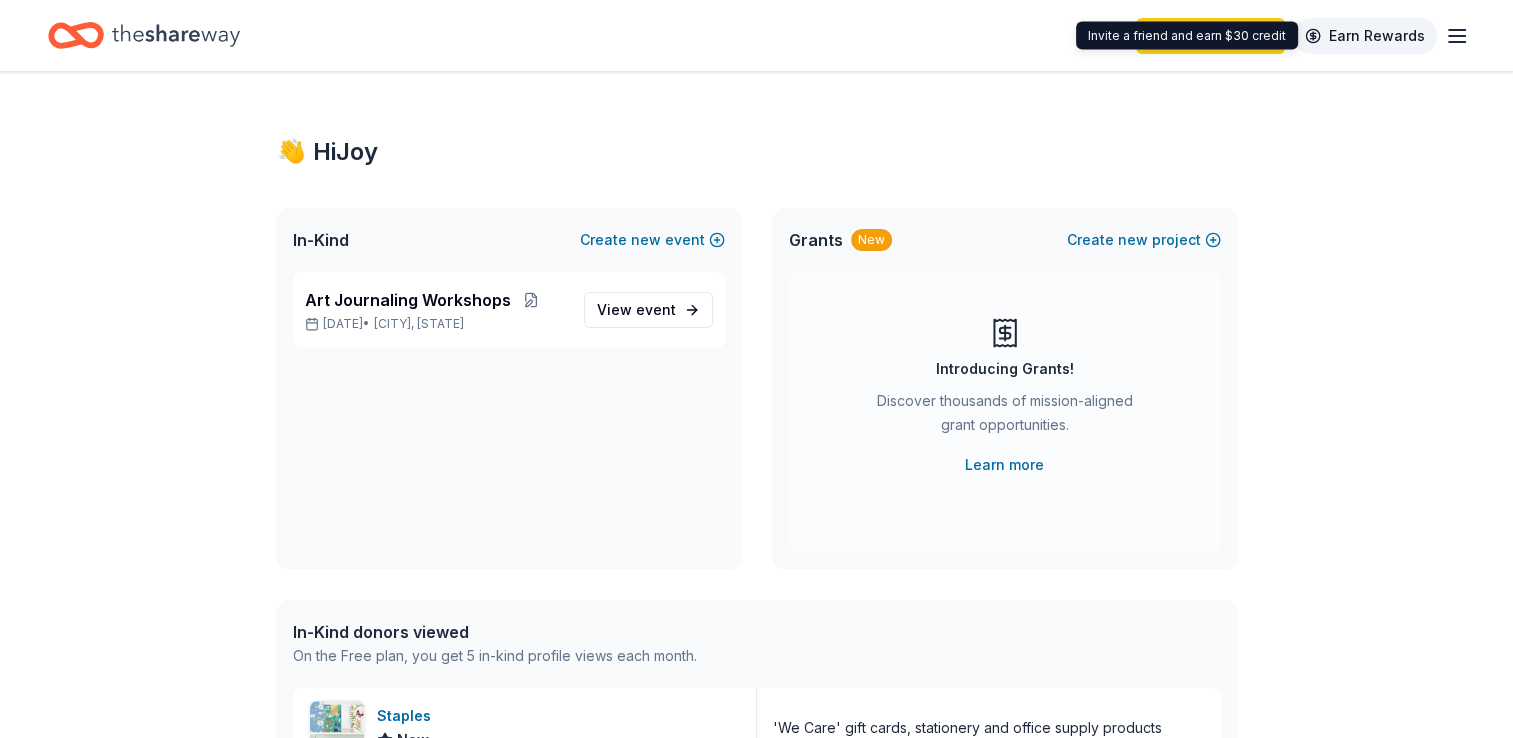 click on "Earn Rewards" at bounding box center (1365, 36) 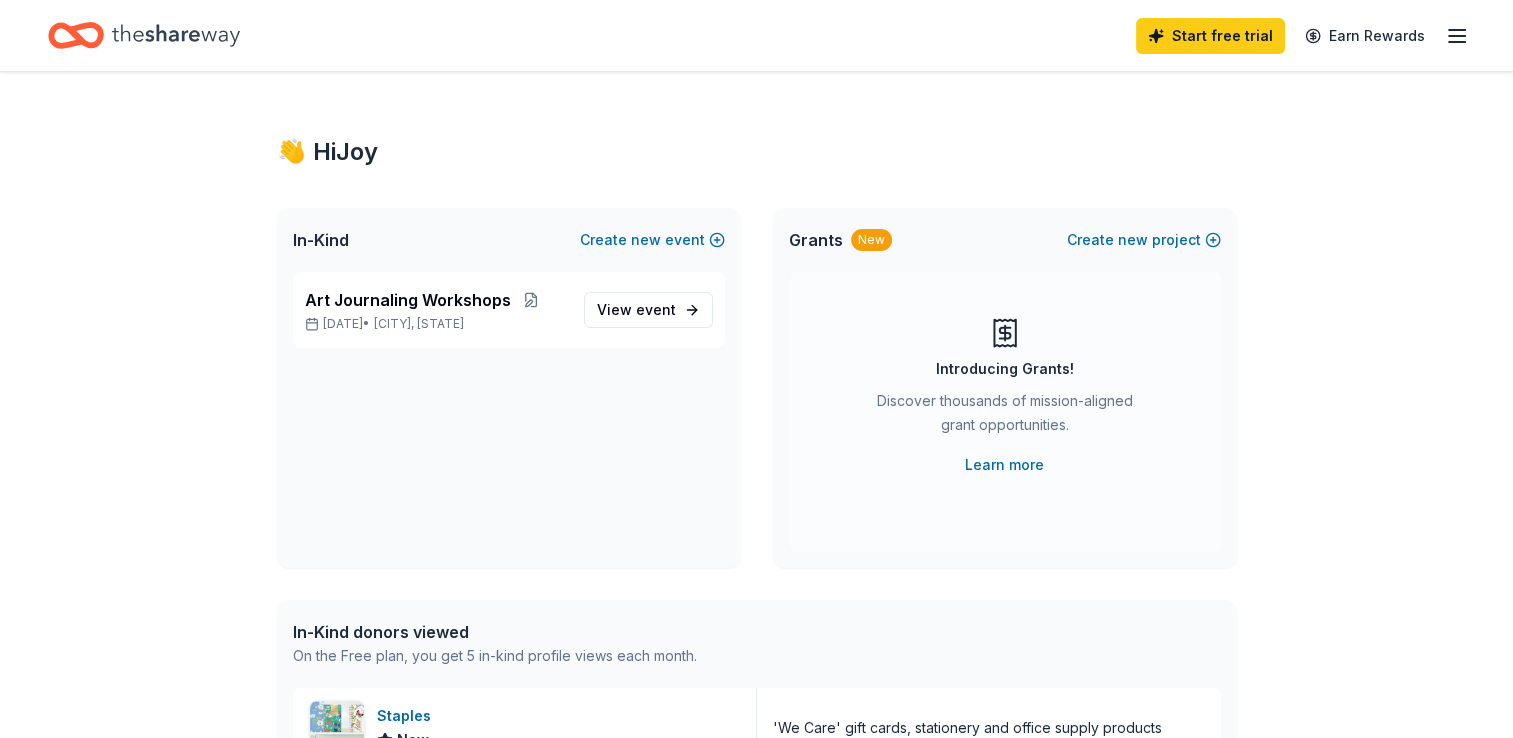 click 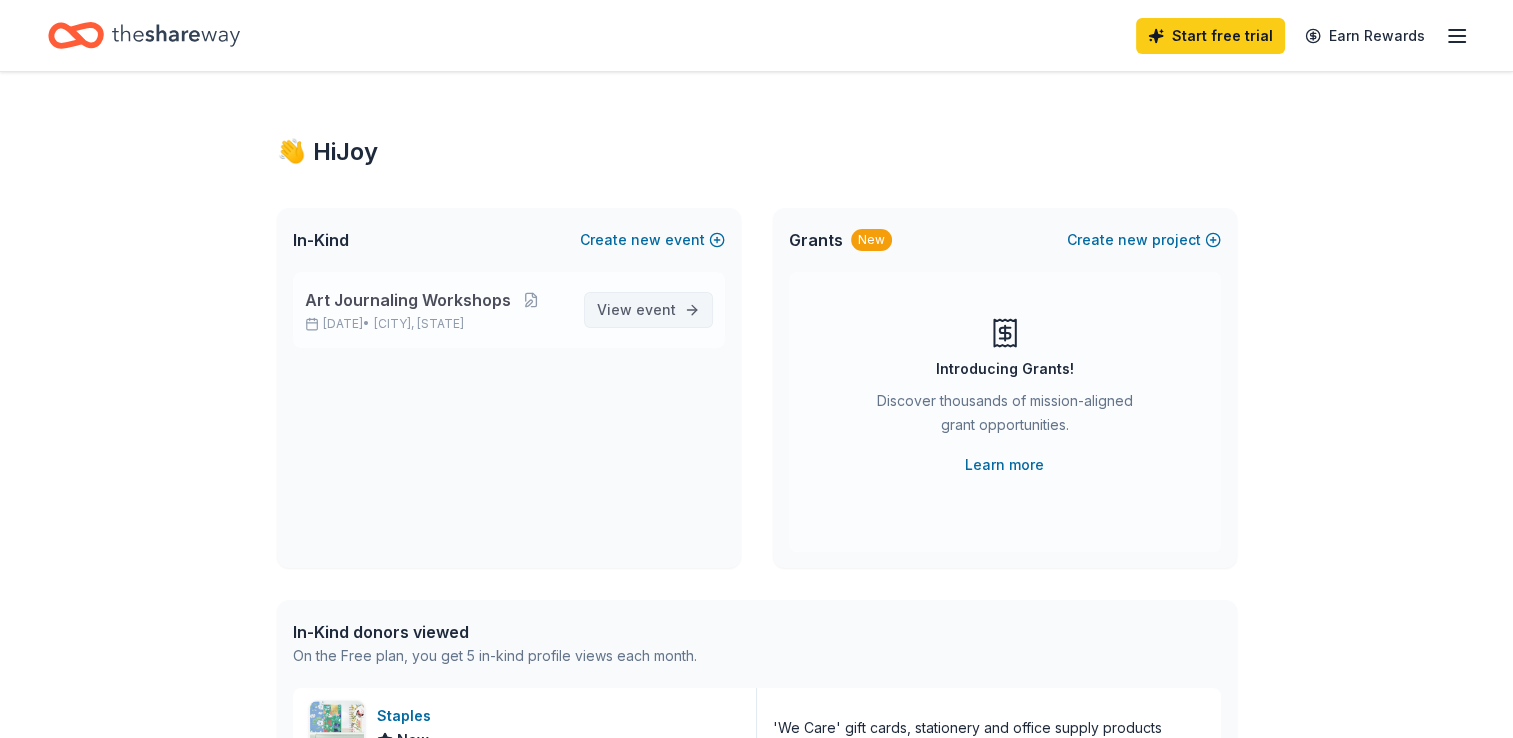click on "View   event" at bounding box center [648, 310] 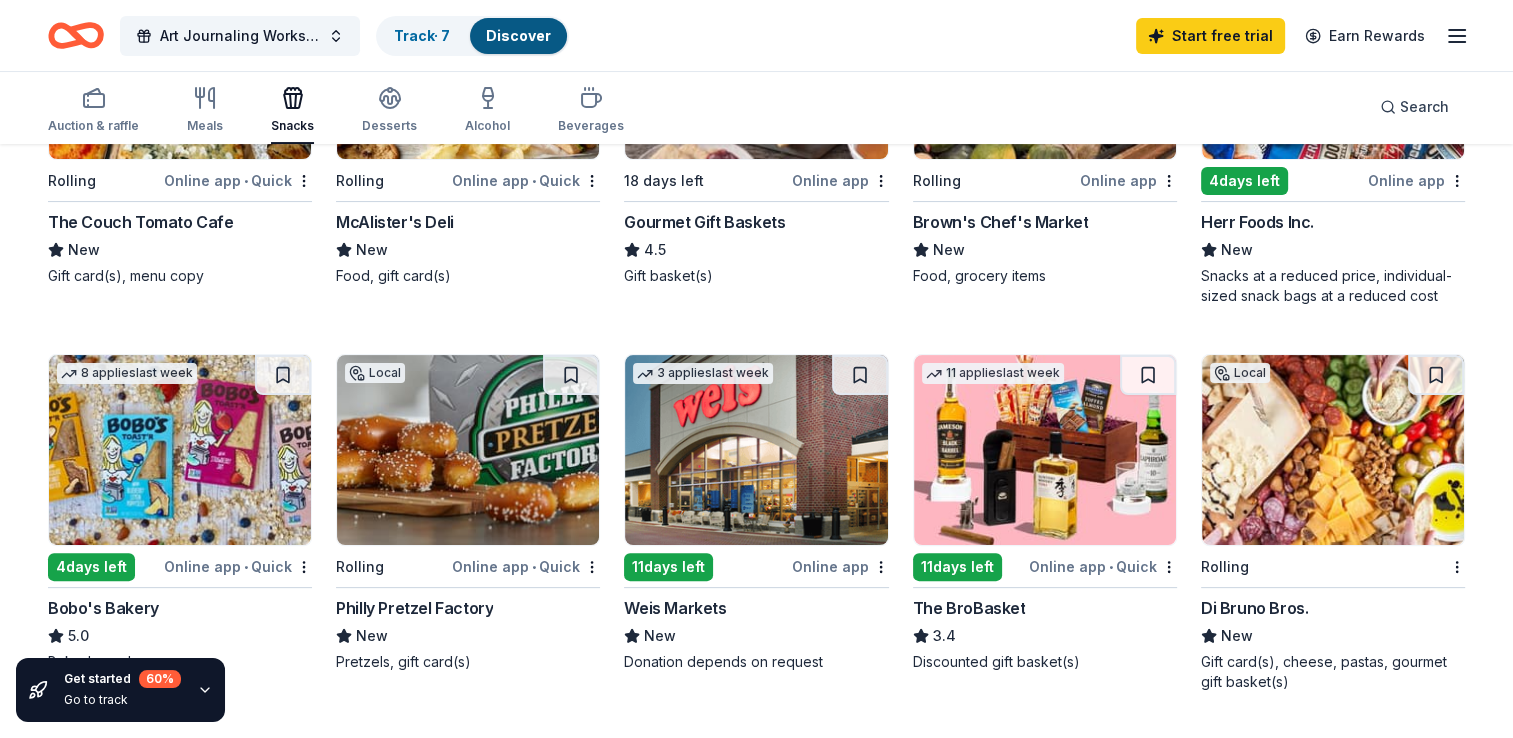 scroll, scrollTop: 424, scrollLeft: 0, axis: vertical 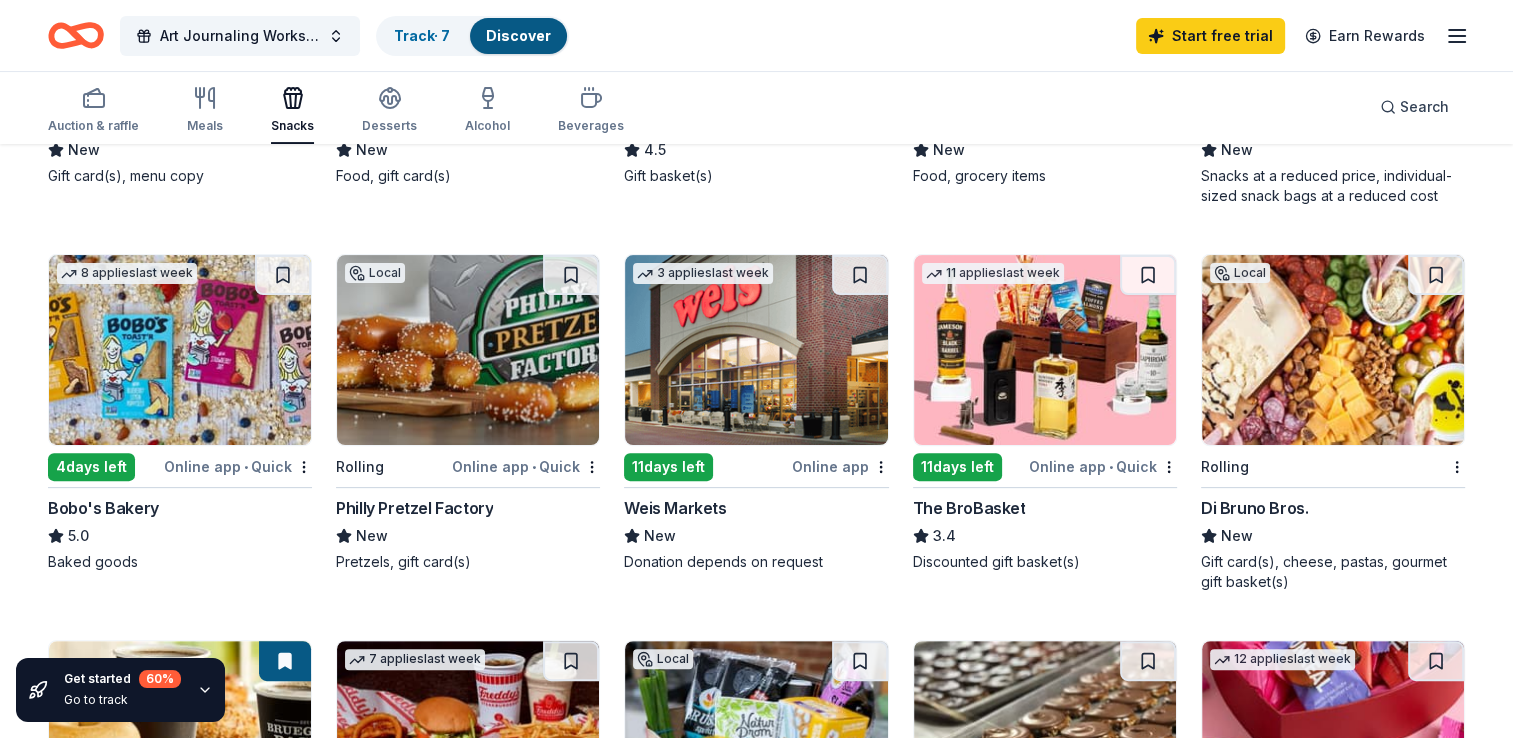 click at bounding box center (1333, 350) 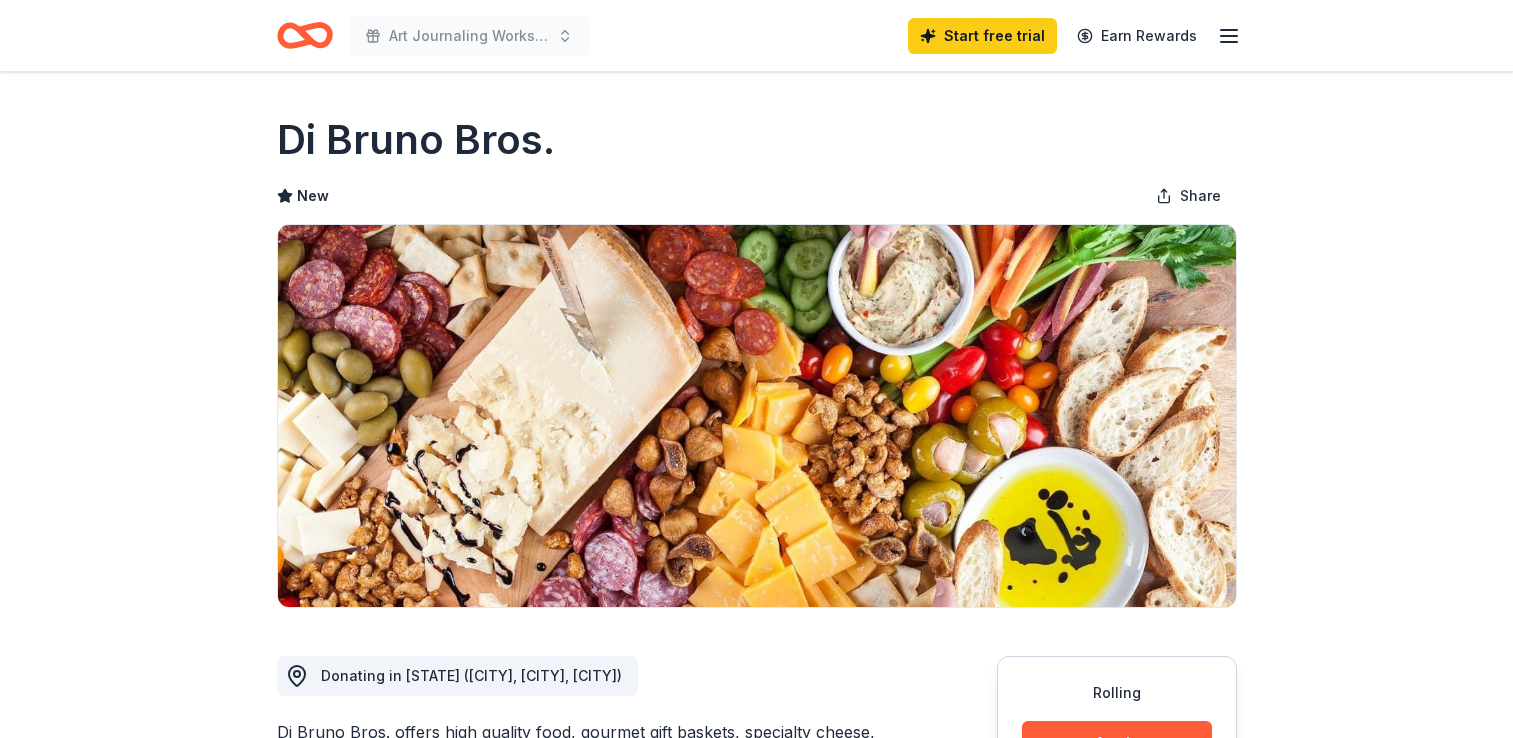 scroll, scrollTop: 0, scrollLeft: 0, axis: both 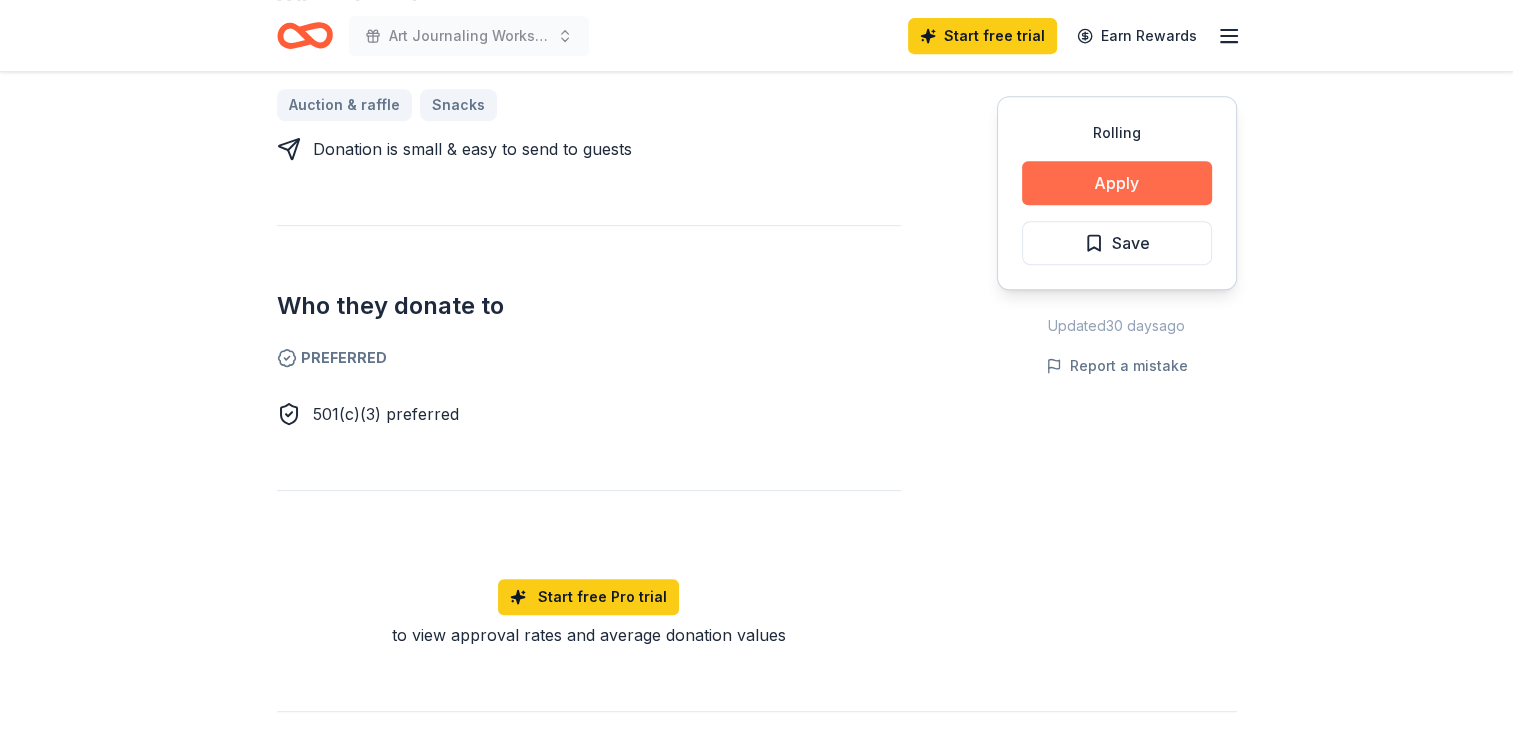 click on "Apply" at bounding box center (1117, 183) 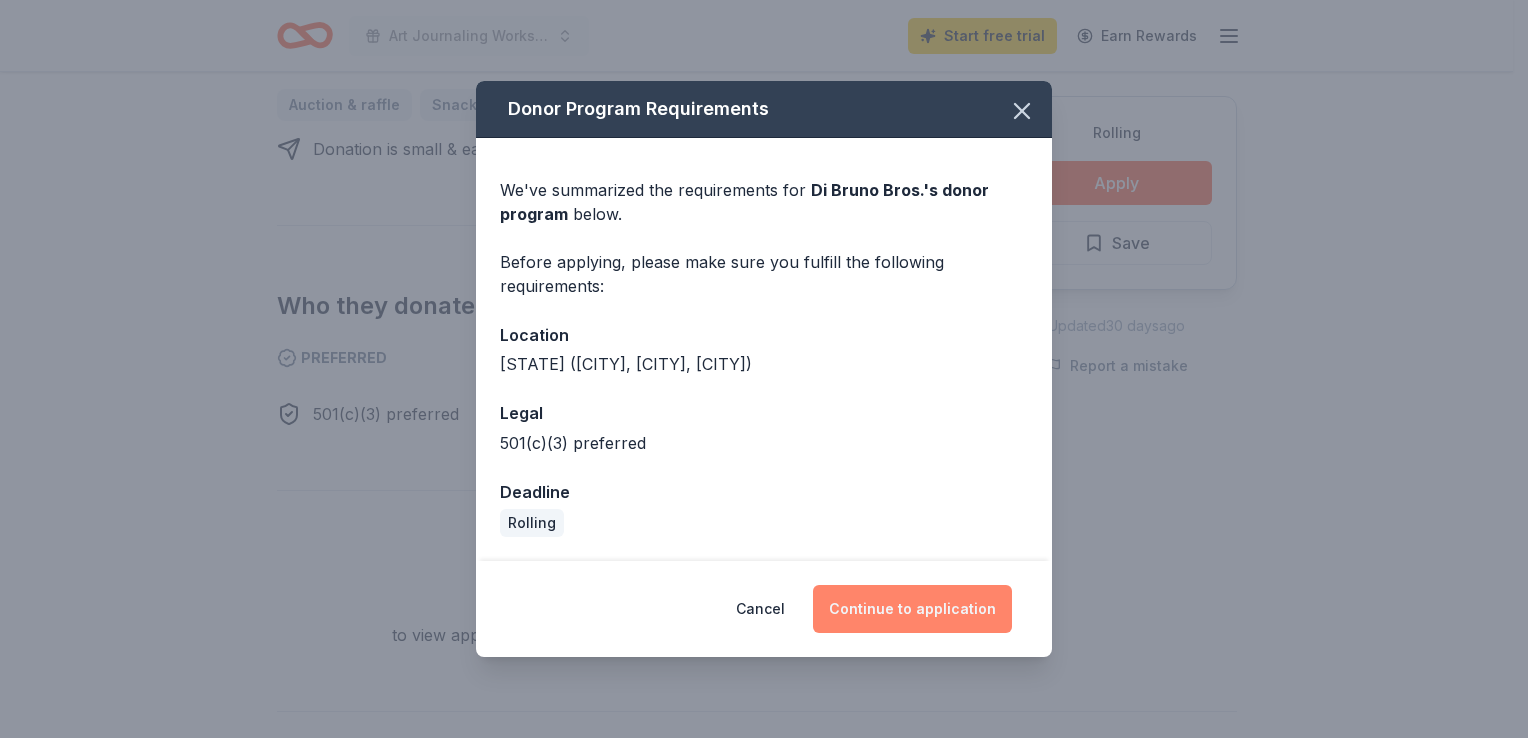 click on "Continue to application" at bounding box center [912, 609] 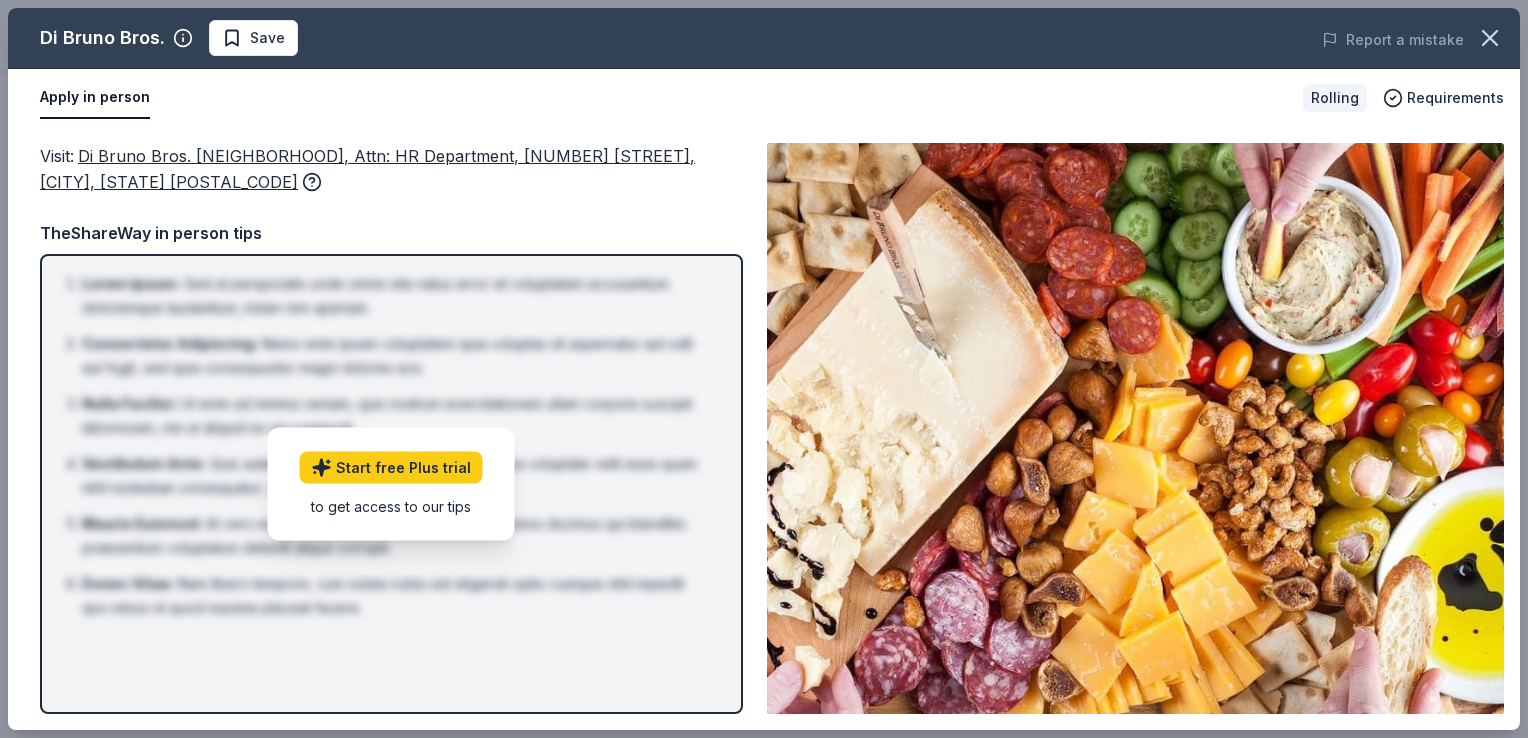 click on "Apply in person" at bounding box center [95, 98] 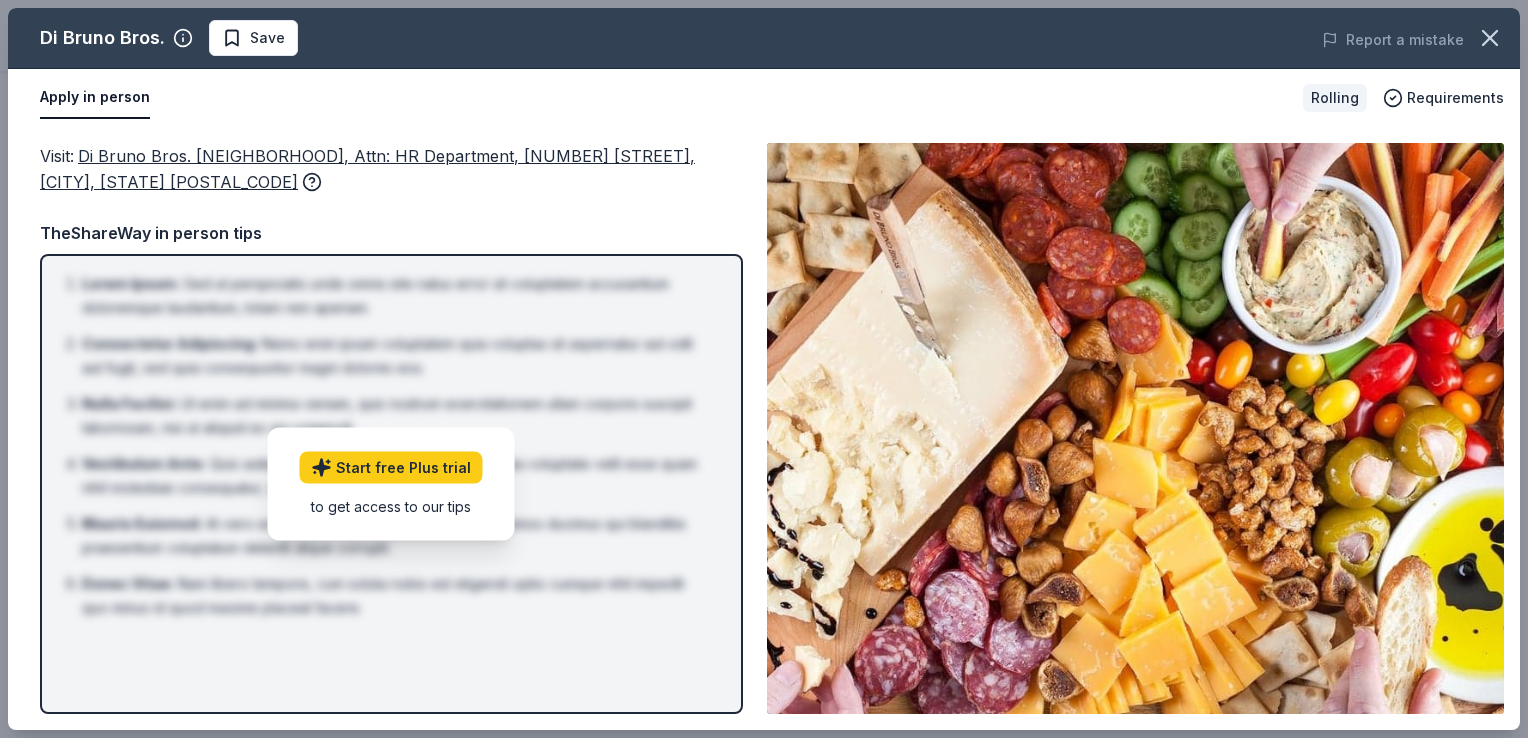click on "Apply in person" at bounding box center [95, 98] 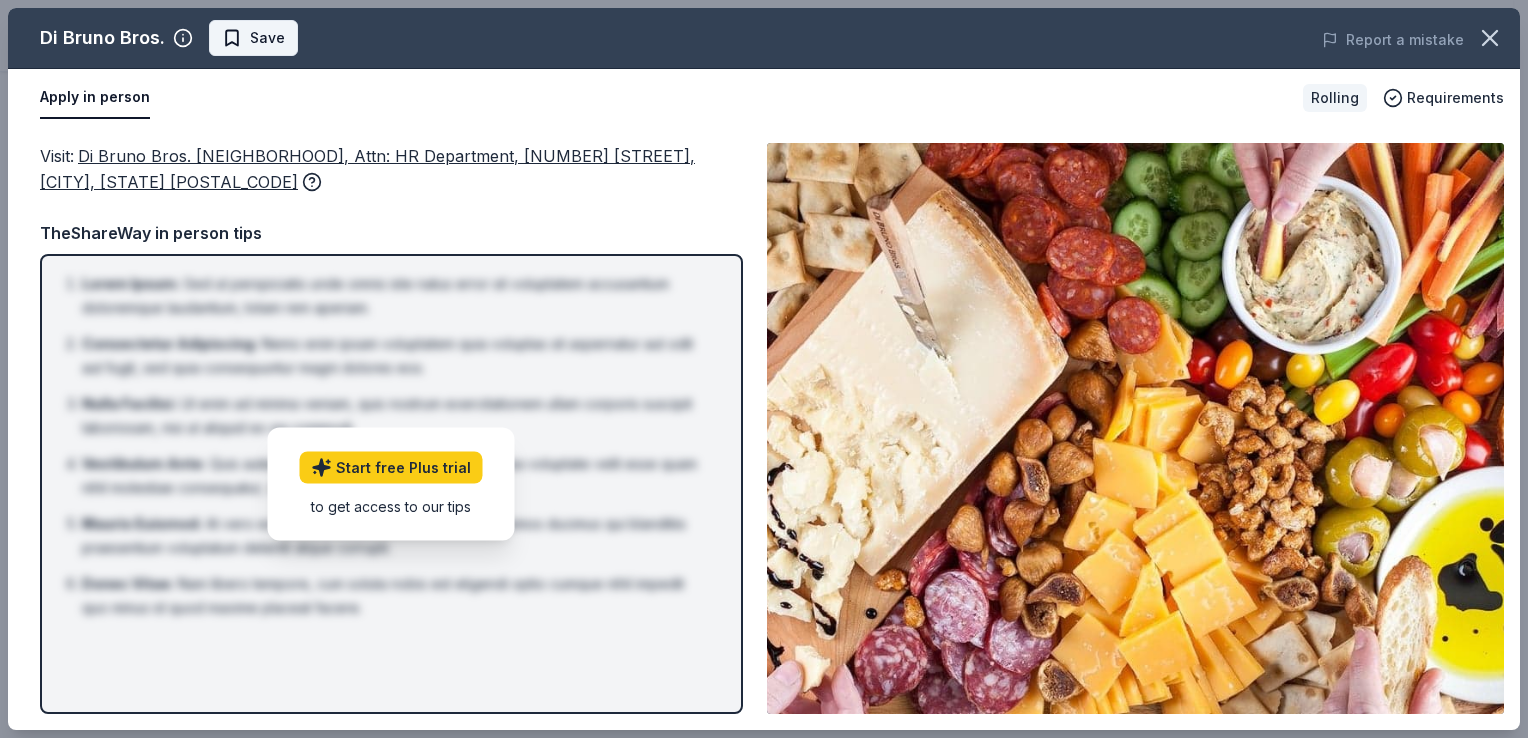 click on "Save" at bounding box center (253, 38) 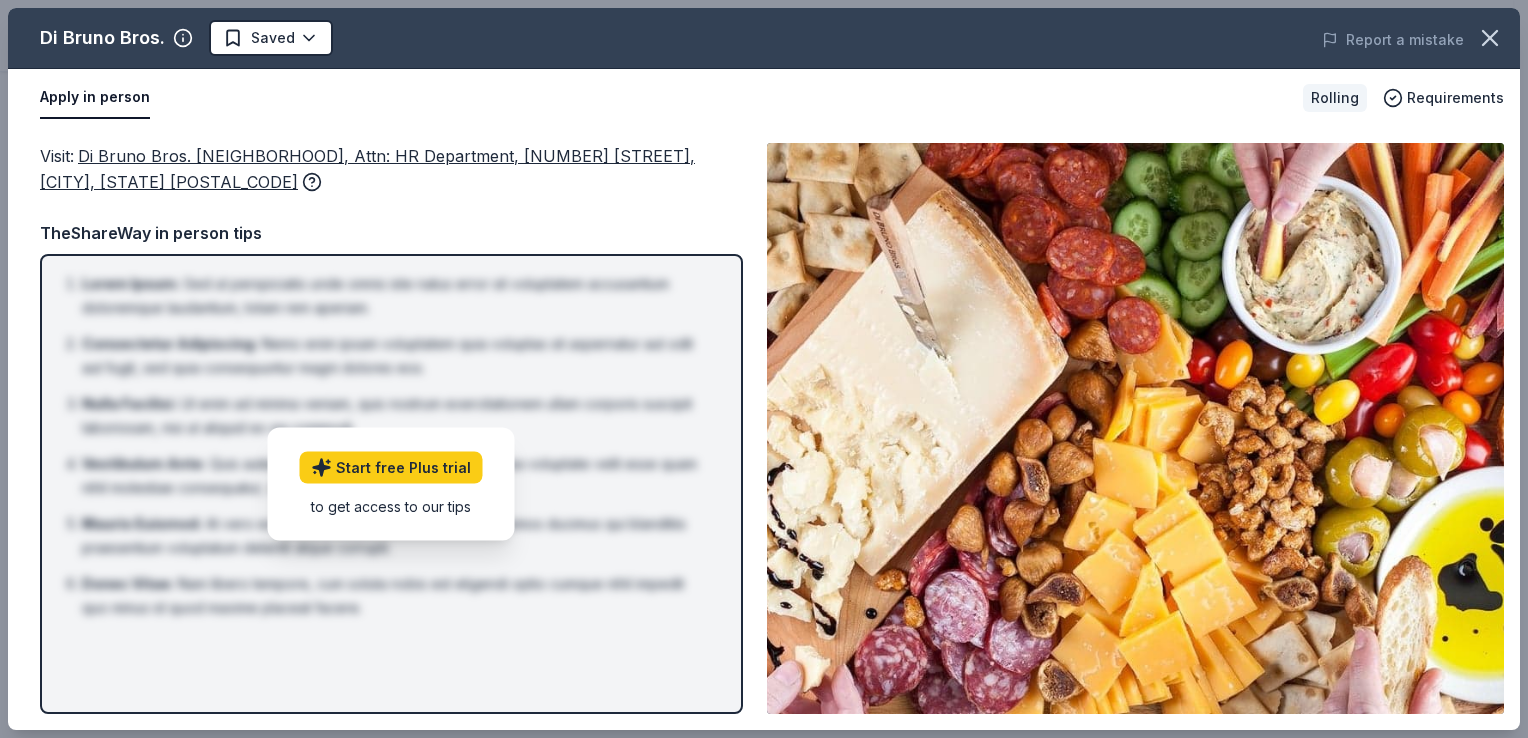 click on "Apply in person" at bounding box center [95, 98] 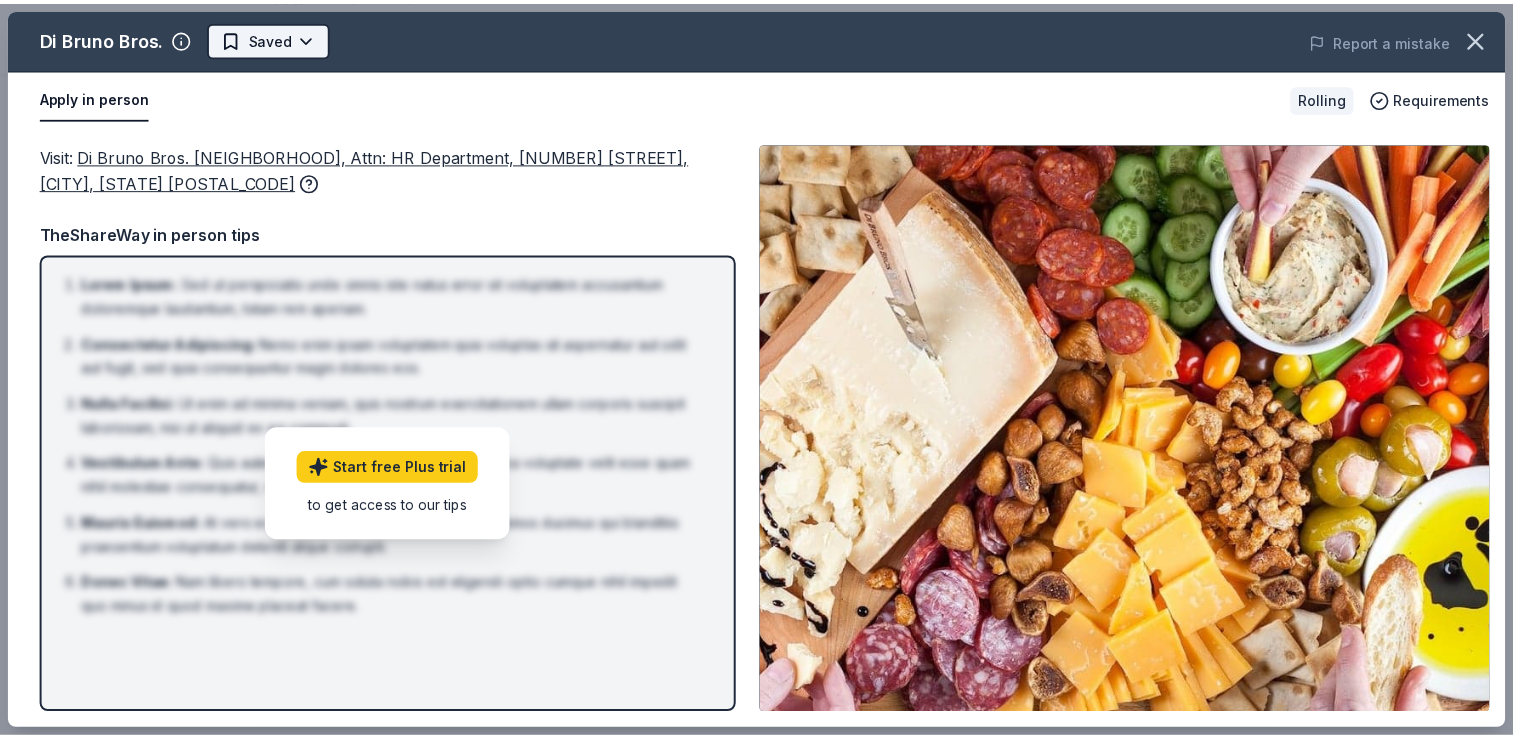 scroll, scrollTop: 0, scrollLeft: 0, axis: both 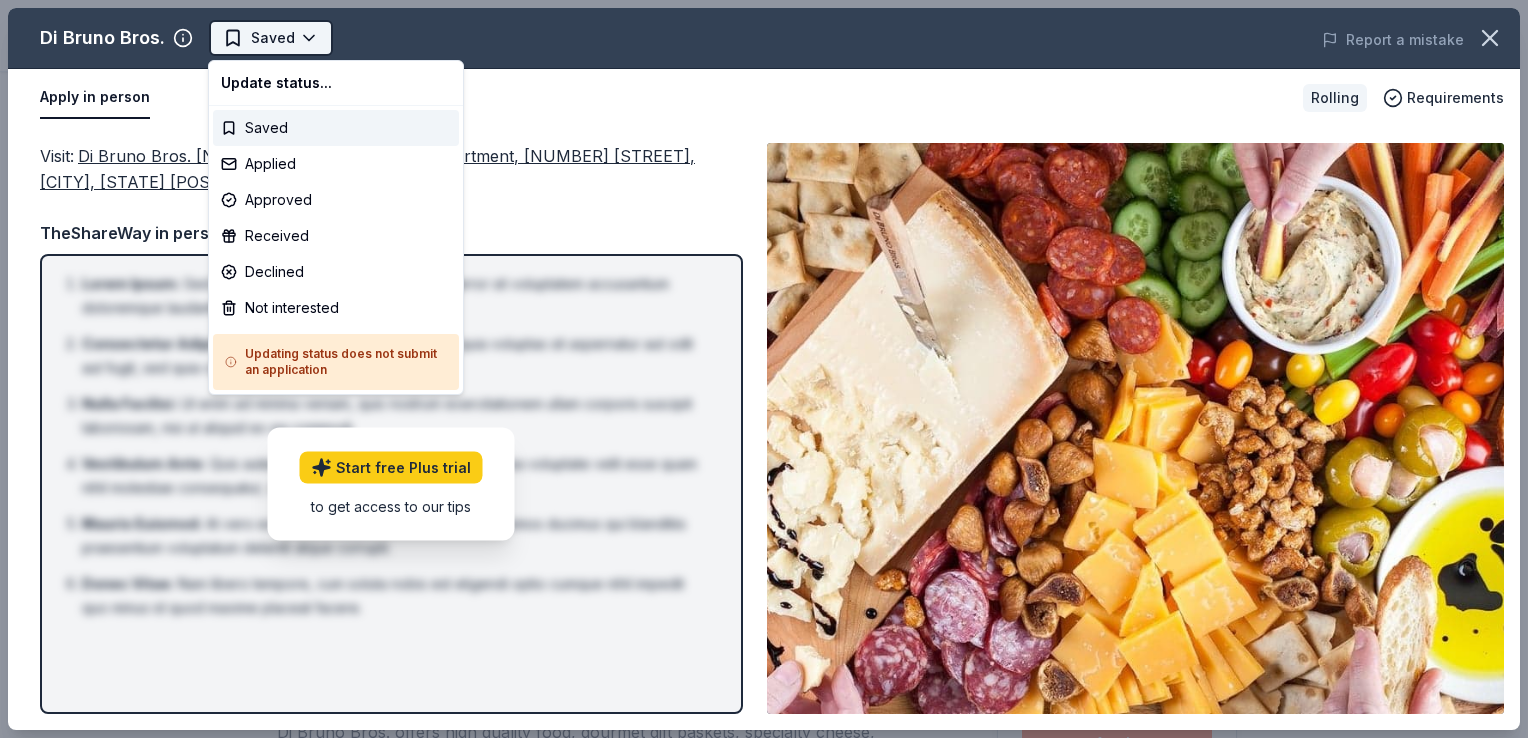 click on "Art Journaling Workshops Saved Apply Rolling Share Di Bruno Bros. New Share Donating in [STATE] ([CITY], [CITY], [CITY]) Di Bruno Bros. offers high quality food, gourmet gift baskets, specialty cheese, charcuterie, pastas, and much more. What they donate Gift card(s), cheese, pastas, gourmet gift basket(s) Auction & raffle Snacks Donation is small & easy to send to guests Who they donate to Preferred 501(c)(3) preferred Start free Pro trial to view approval rates and average donation values Rolling Apply Saved Updated 30 days ago Report a mistake New Be the first to review this company! Leave a review Similar donors 5 applies last week Rolling Online app Gordon Food Service Store 4.7 Gift card(s) 4 applies last week Rolling Online app Kilwins New Chocolate products, gift card(s), gift basket(s) Local Rolling Online app MARTIN'S New MARTIN'S food and grocery products, gift cards Deadline passed MOM'S Organic Market New Gift cards, reusable bags, food and beverages Local Rolling Online app New Local" at bounding box center (764, 369) 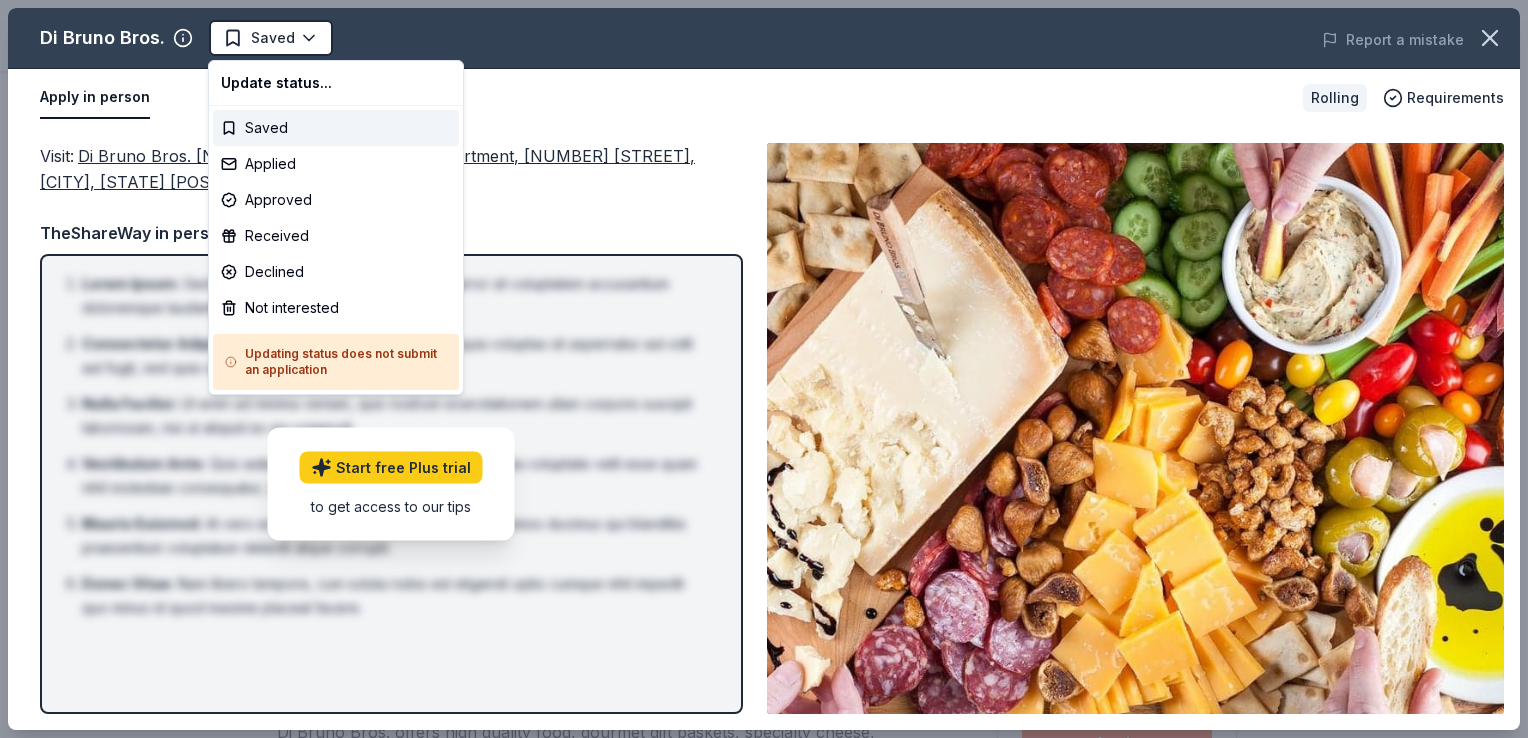 click on "Art Journaling Workshops Saved Apply Rolling Share Di Bruno Bros. New Share Donating in [STATE] ([CITY], [CITY], [CITY]) Di Bruno Bros. offers high quality food, gourmet gift baskets, specialty cheese, charcuterie, pastas, and much more. What they donate Gift card(s), cheese, pastas, gourmet gift basket(s) Auction & raffle Snacks Donation is small & easy to send to guests Who they donate to Preferred 501(c)(3) preferred Start free Pro trial to view approval rates and average donation values Rolling Apply Saved Updated 30 days ago Report a mistake New Be the first to review this company! Leave a review Similar donors 5 applies last week Rolling Online app Gordon Food Service Store 4.7 Gift card(s) 4 applies last week Rolling Online app Kilwins New Chocolate products, gift card(s), gift basket(s) Local Rolling Online app MARTIN'S New MARTIN'S food and grocery products, gift cards Deadline passed MOM'S Organic Market New Gift cards, reusable bags, food and beverages Local Rolling Online app New Local" at bounding box center (764, 369) 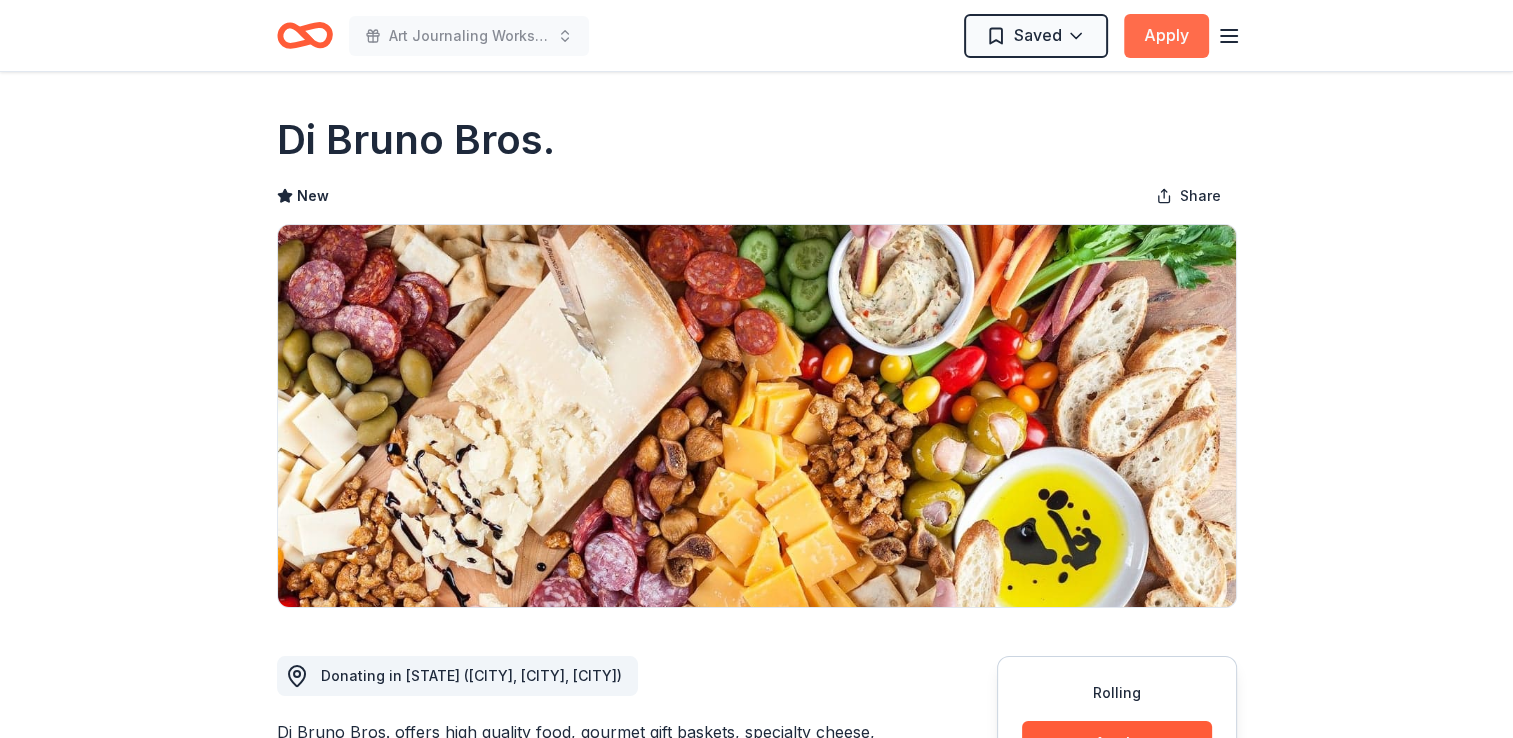 click on "Apply" at bounding box center [1166, 36] 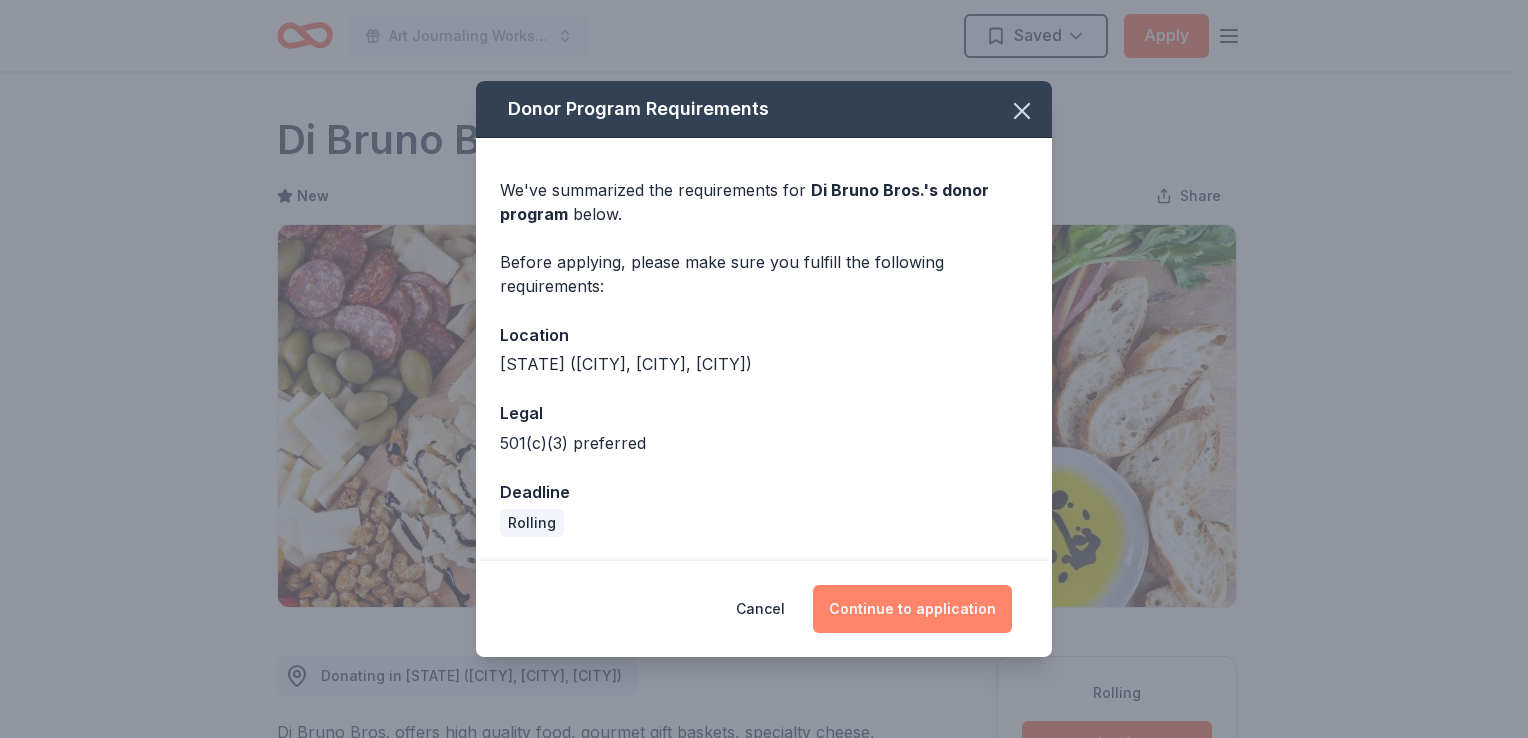 click on "Continue to application" at bounding box center (912, 609) 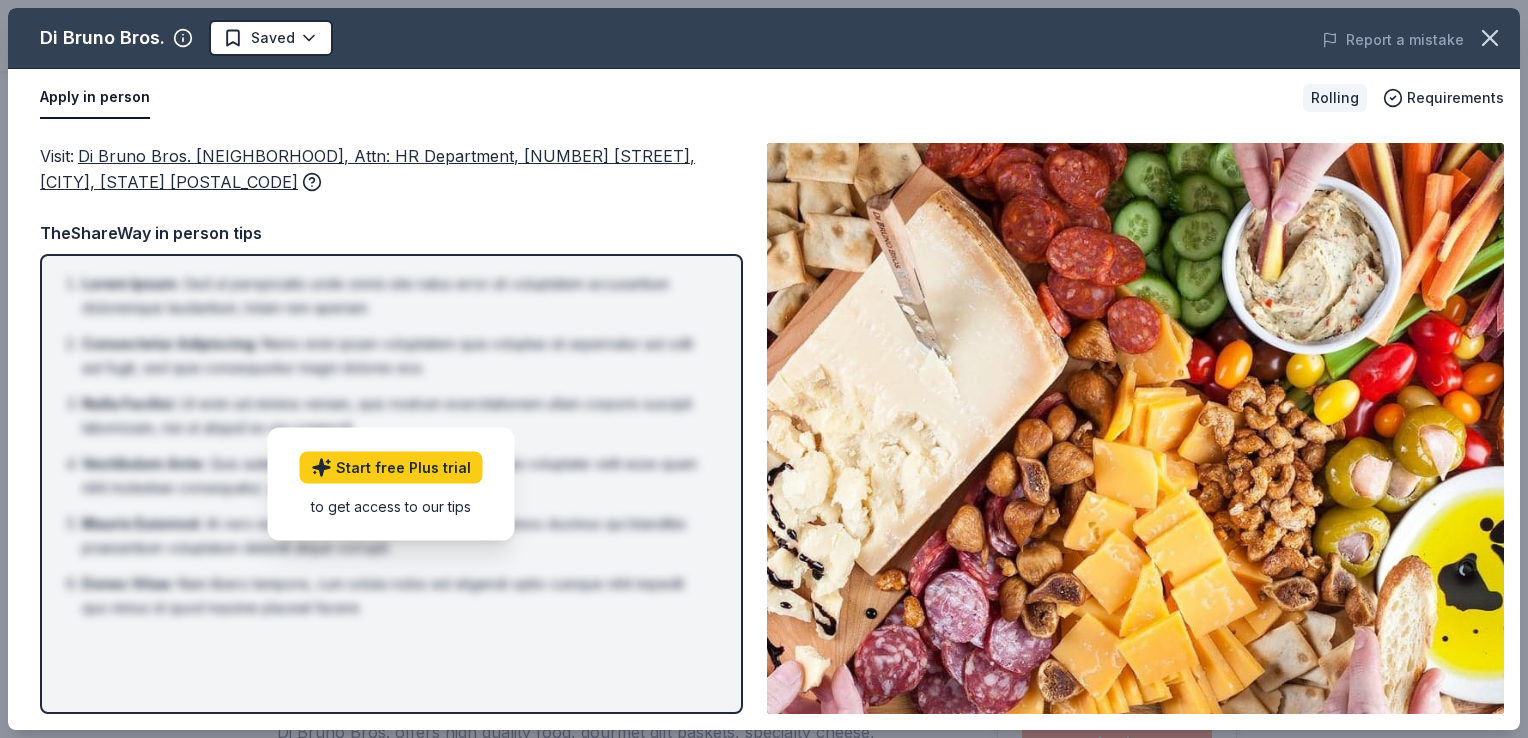click on "Apply in person" at bounding box center (95, 98) 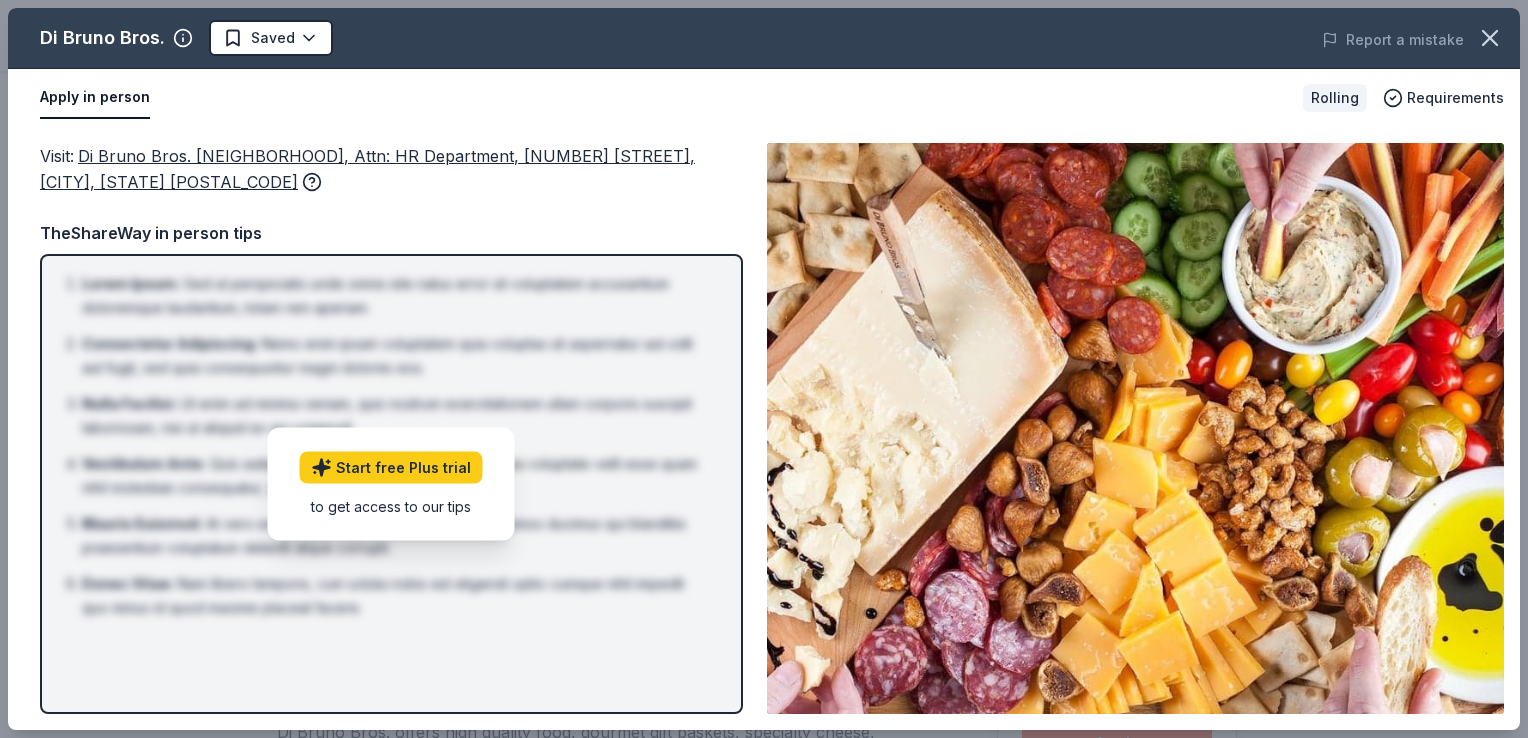 click on "Apply in person" at bounding box center (95, 98) 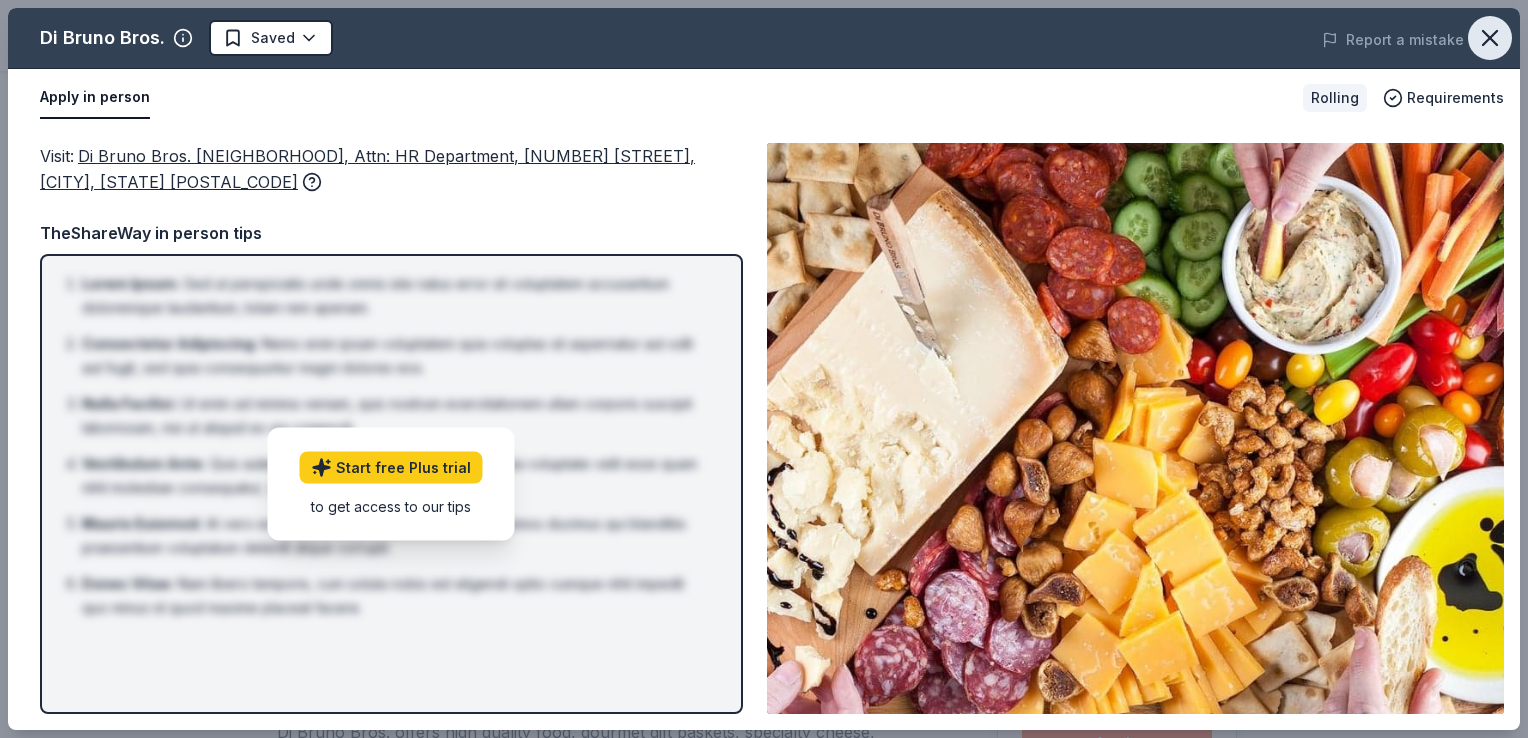 click at bounding box center (1490, 38) 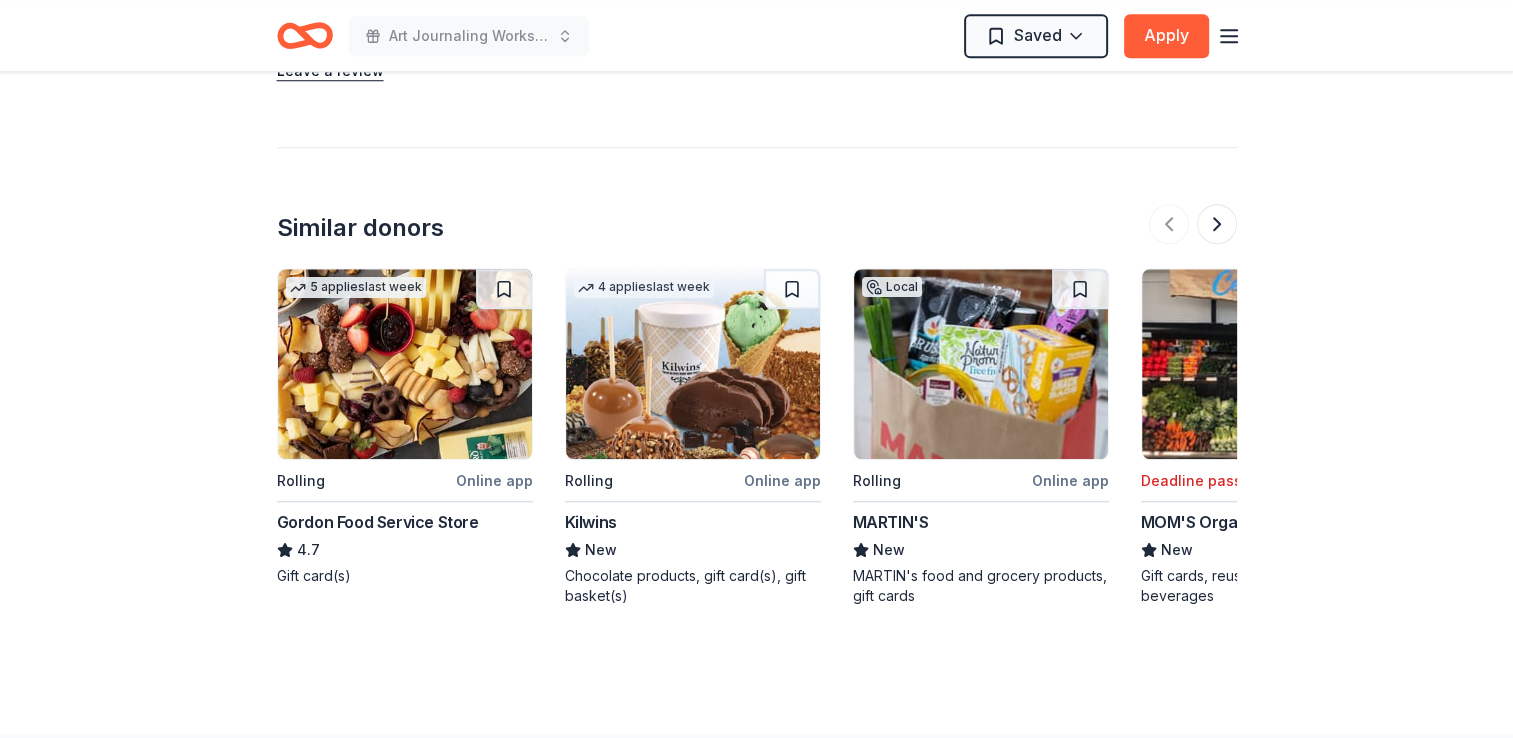 scroll, scrollTop: 1731, scrollLeft: 0, axis: vertical 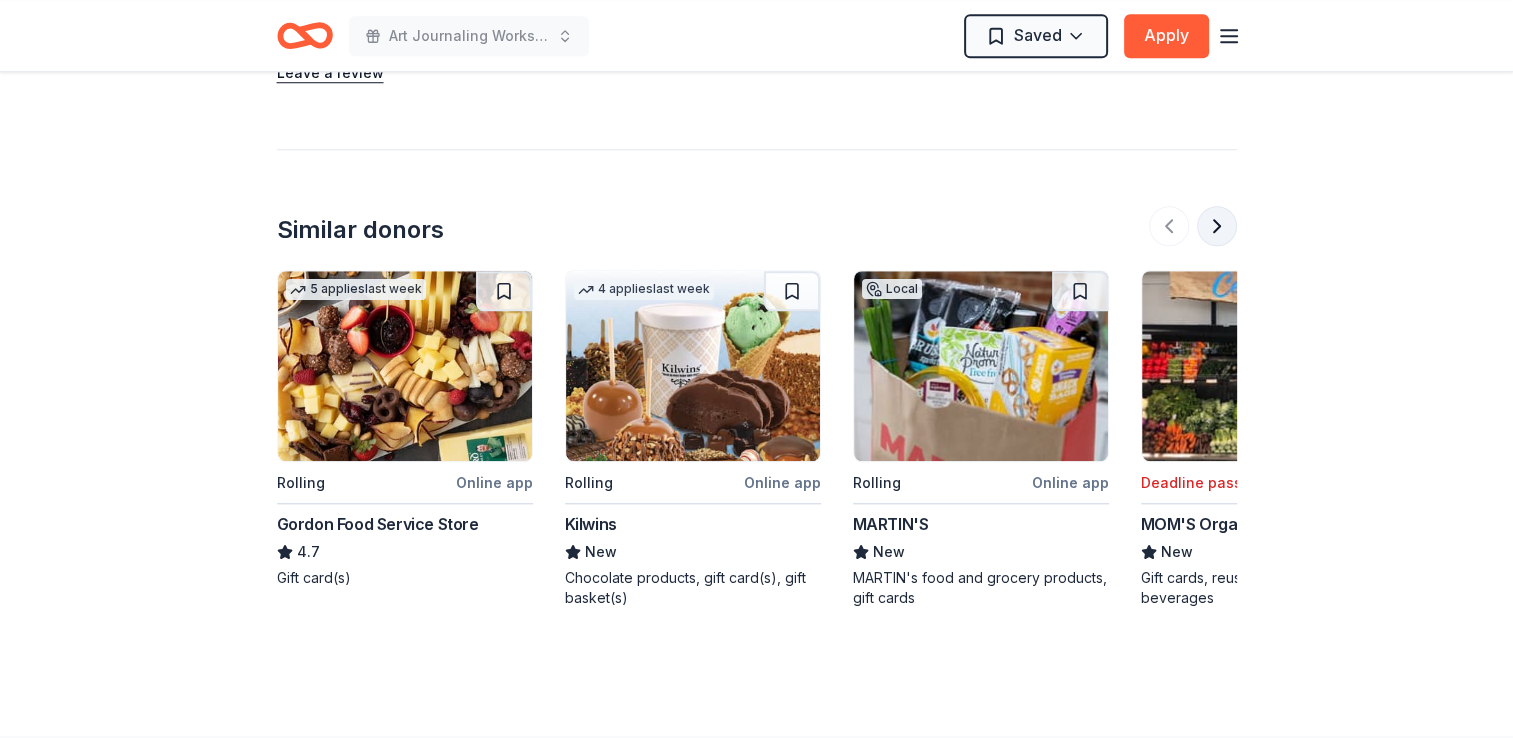 click at bounding box center [1217, 226] 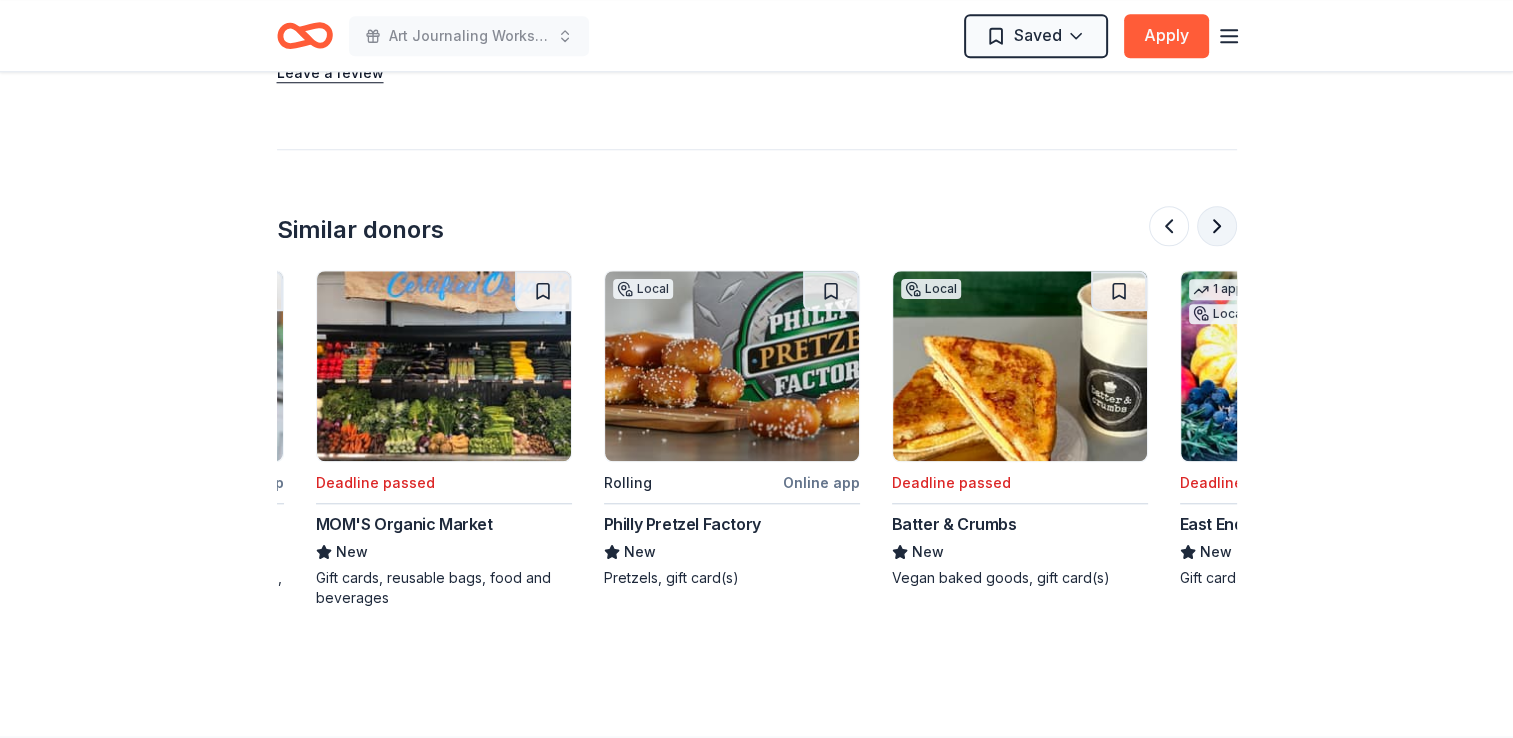 scroll, scrollTop: 0, scrollLeft: 864, axis: horizontal 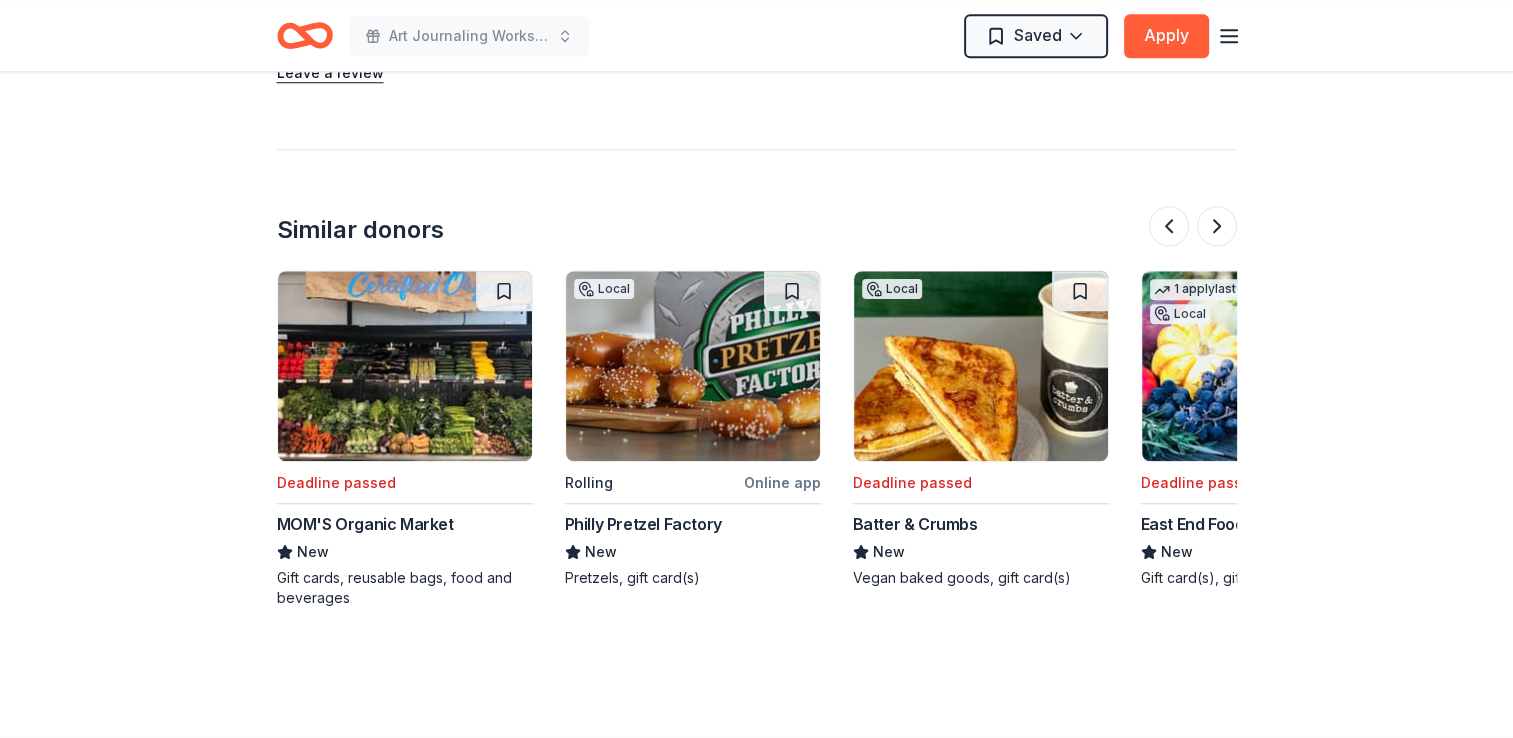click at bounding box center (405, 366) 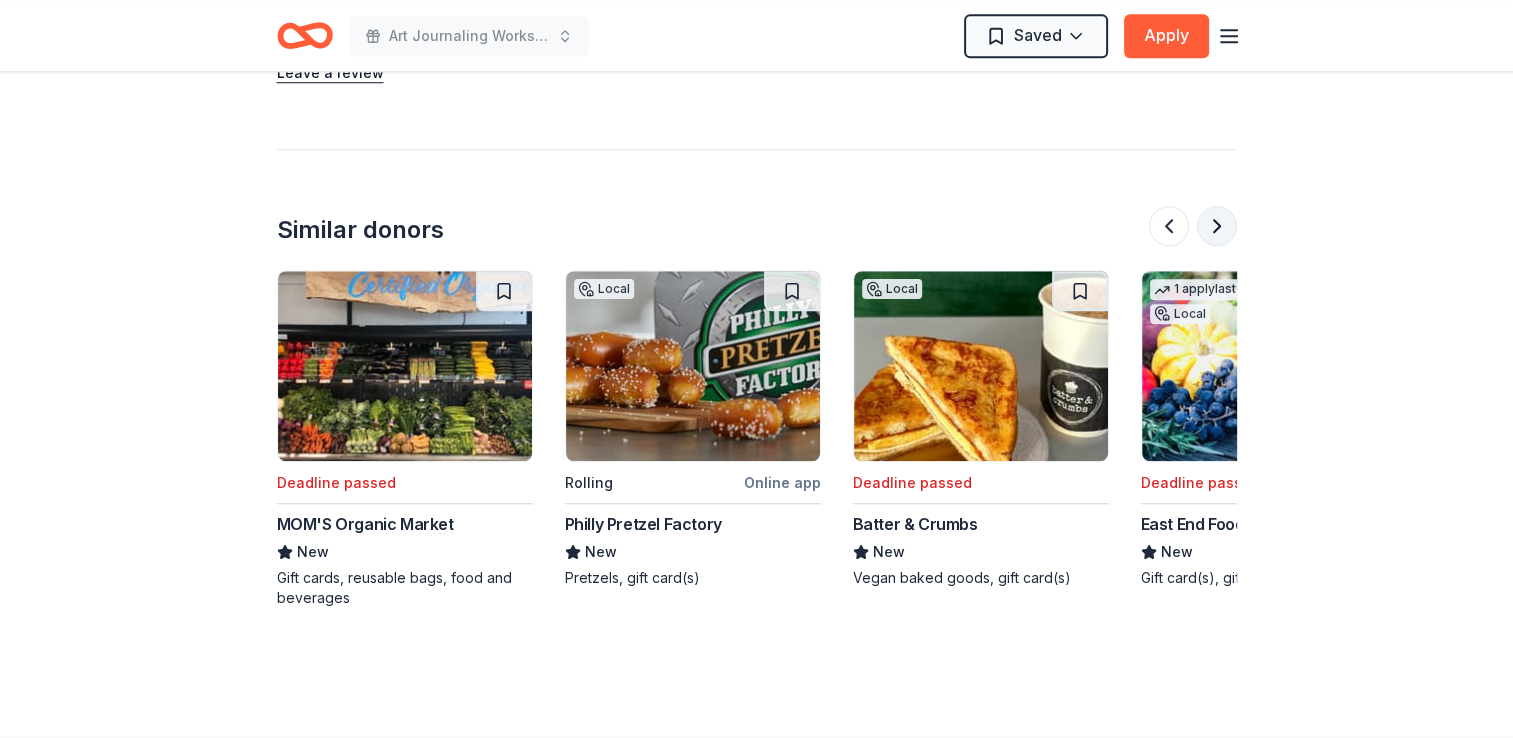 click at bounding box center (1217, 226) 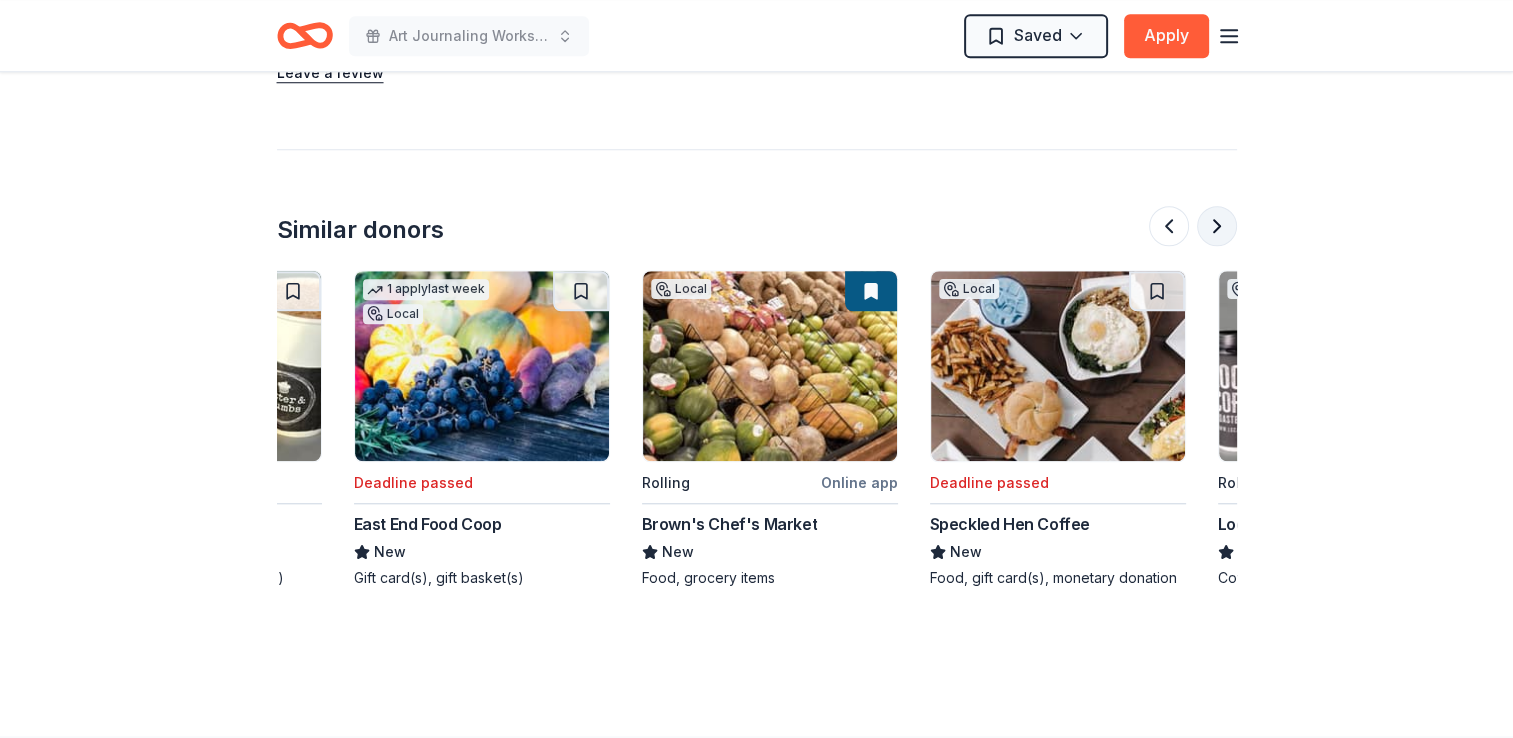 scroll, scrollTop: 0, scrollLeft: 1728, axis: horizontal 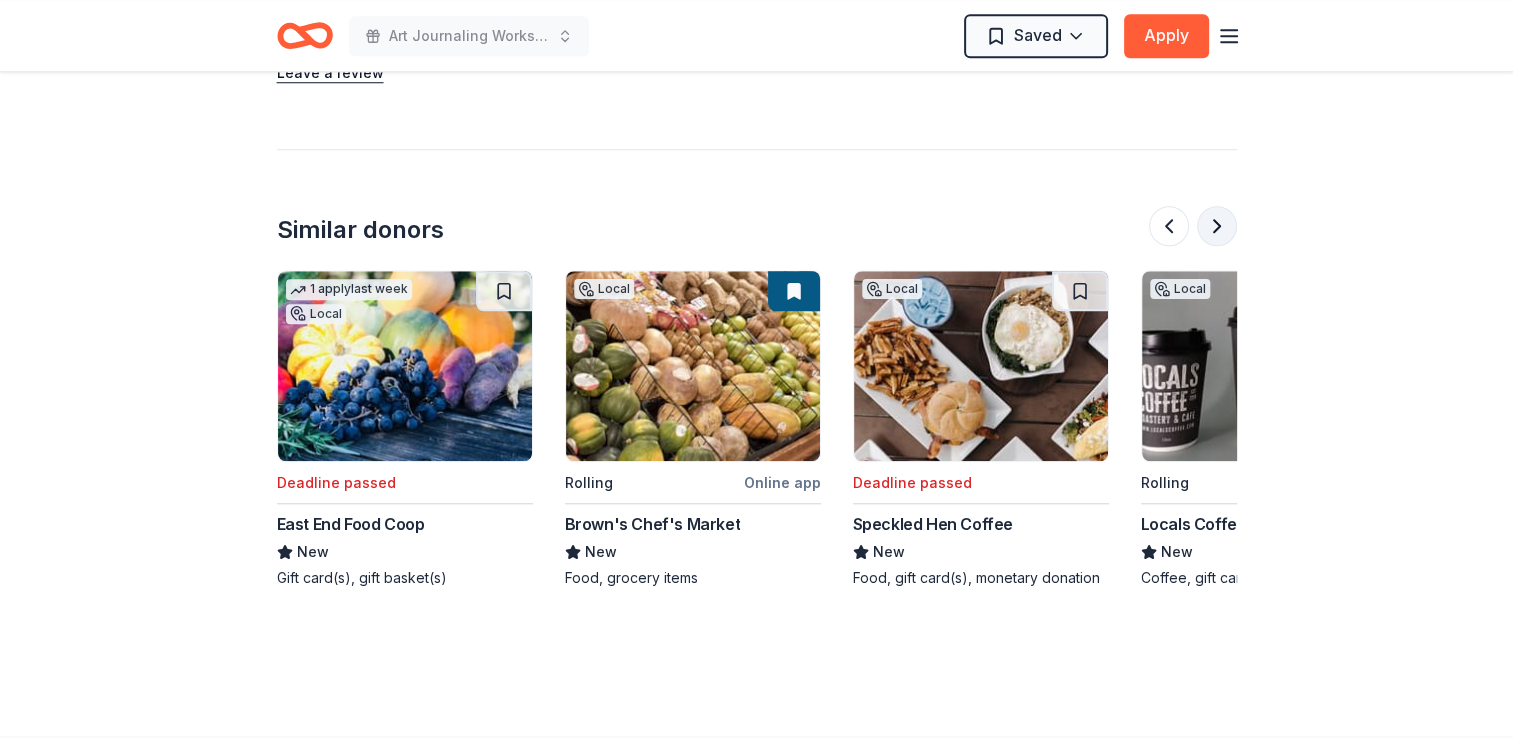 click at bounding box center (1217, 226) 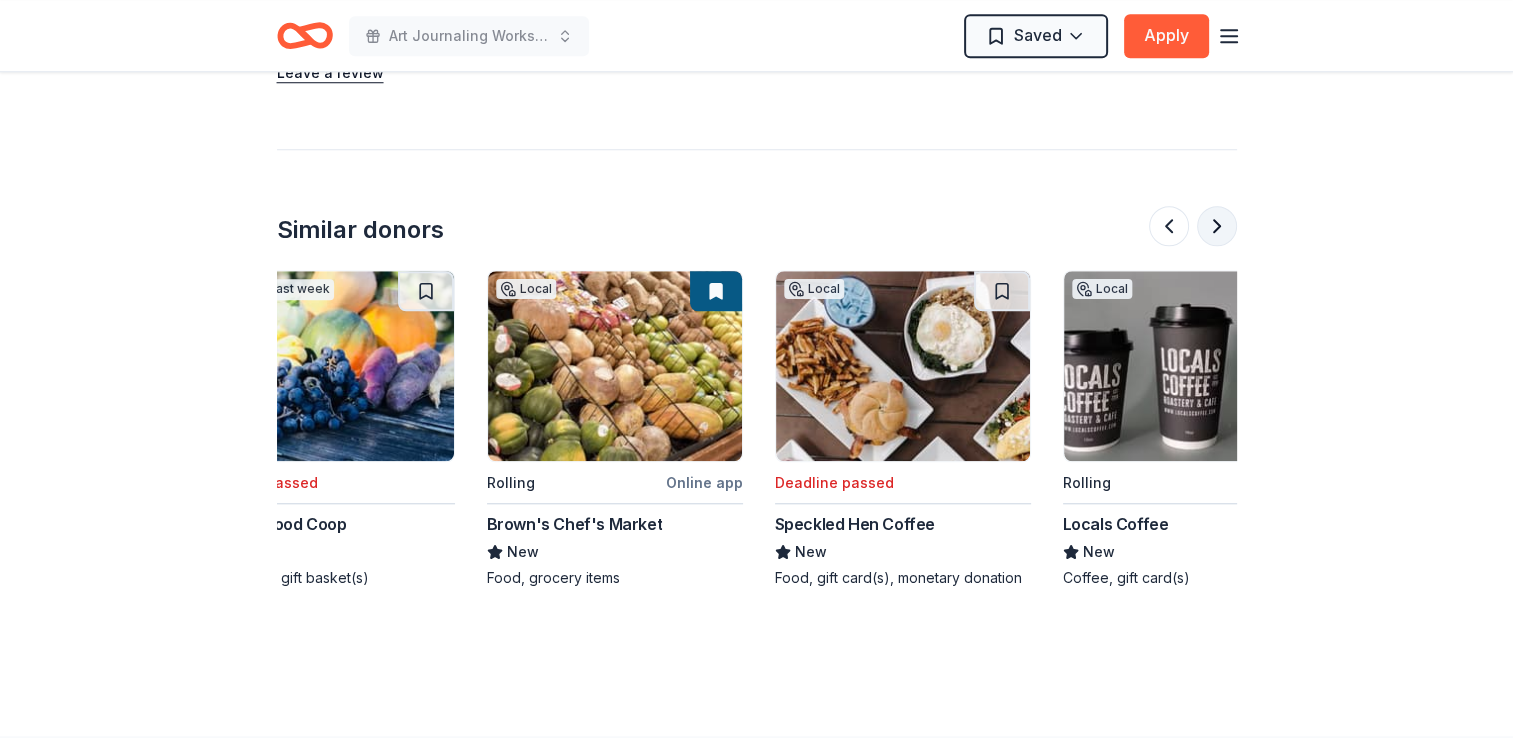 scroll, scrollTop: 0, scrollLeft: 1888, axis: horizontal 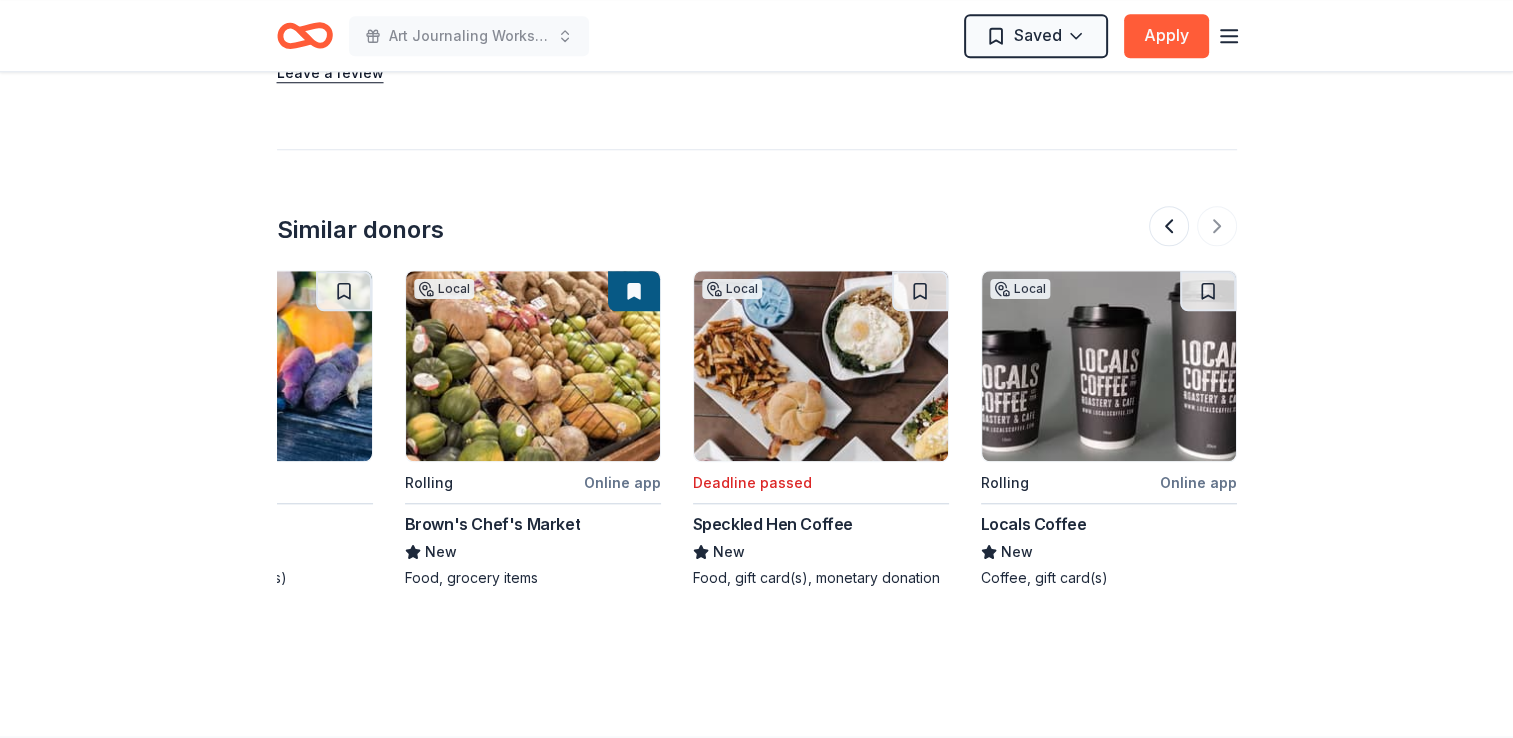 click at bounding box center (533, 366) 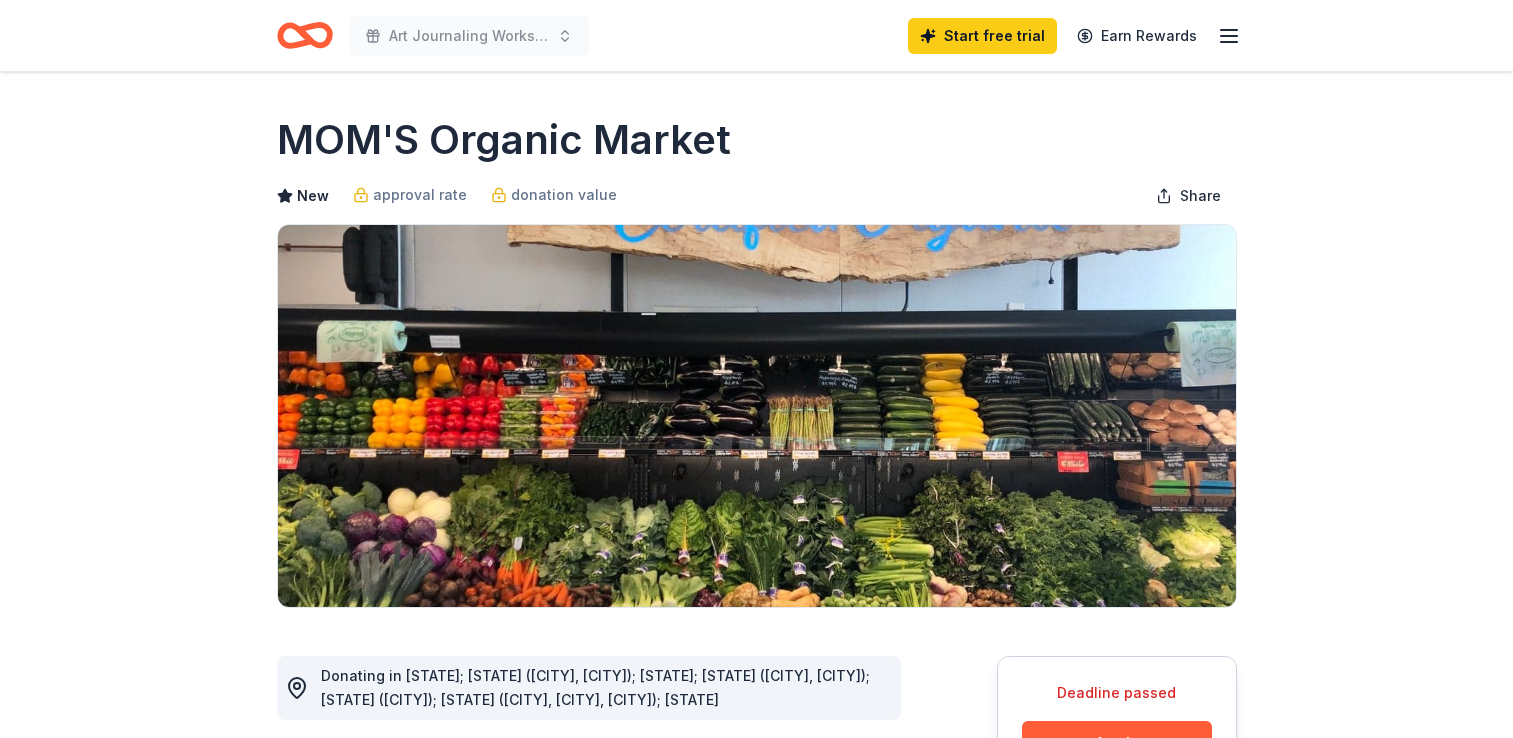 scroll, scrollTop: 0, scrollLeft: 0, axis: both 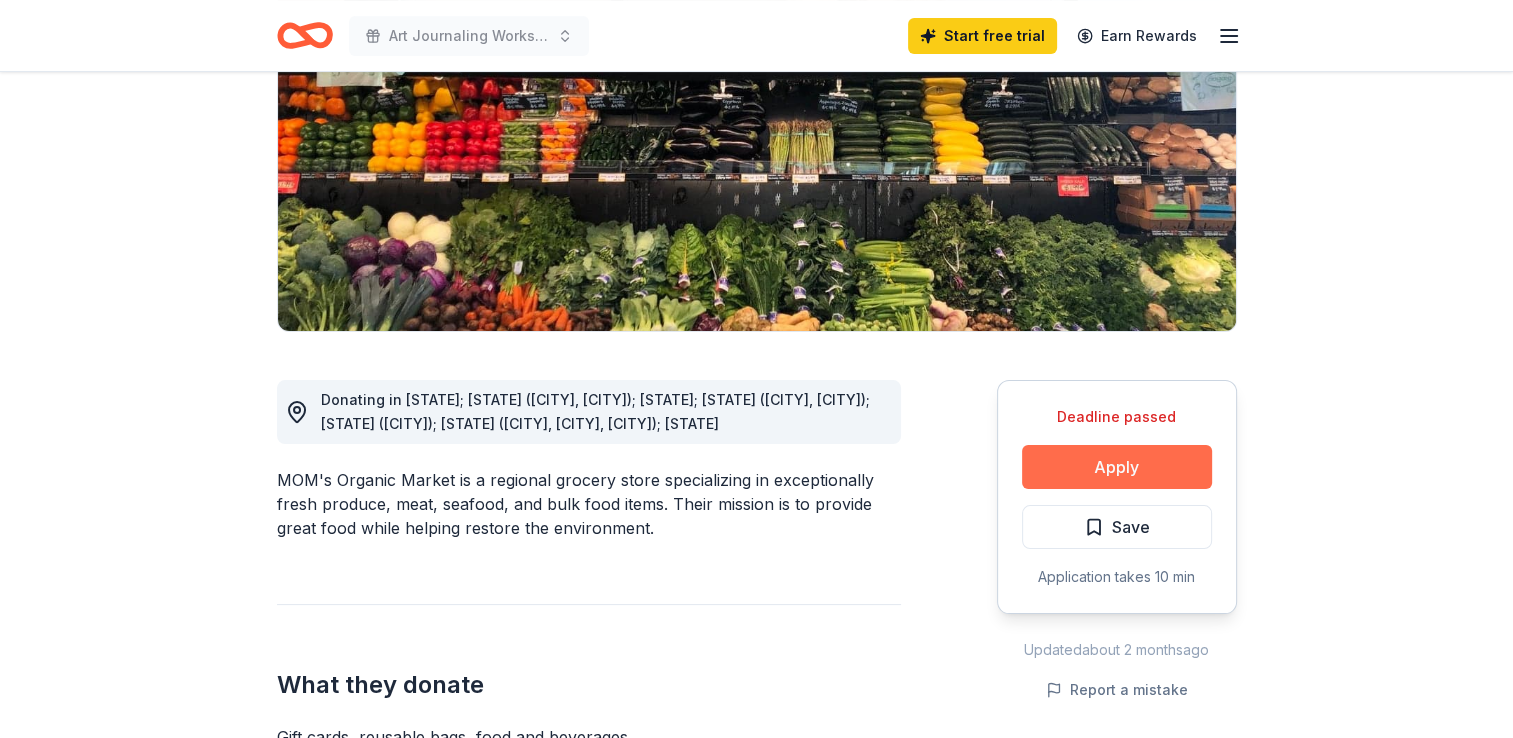 click on "Apply" at bounding box center [1117, 467] 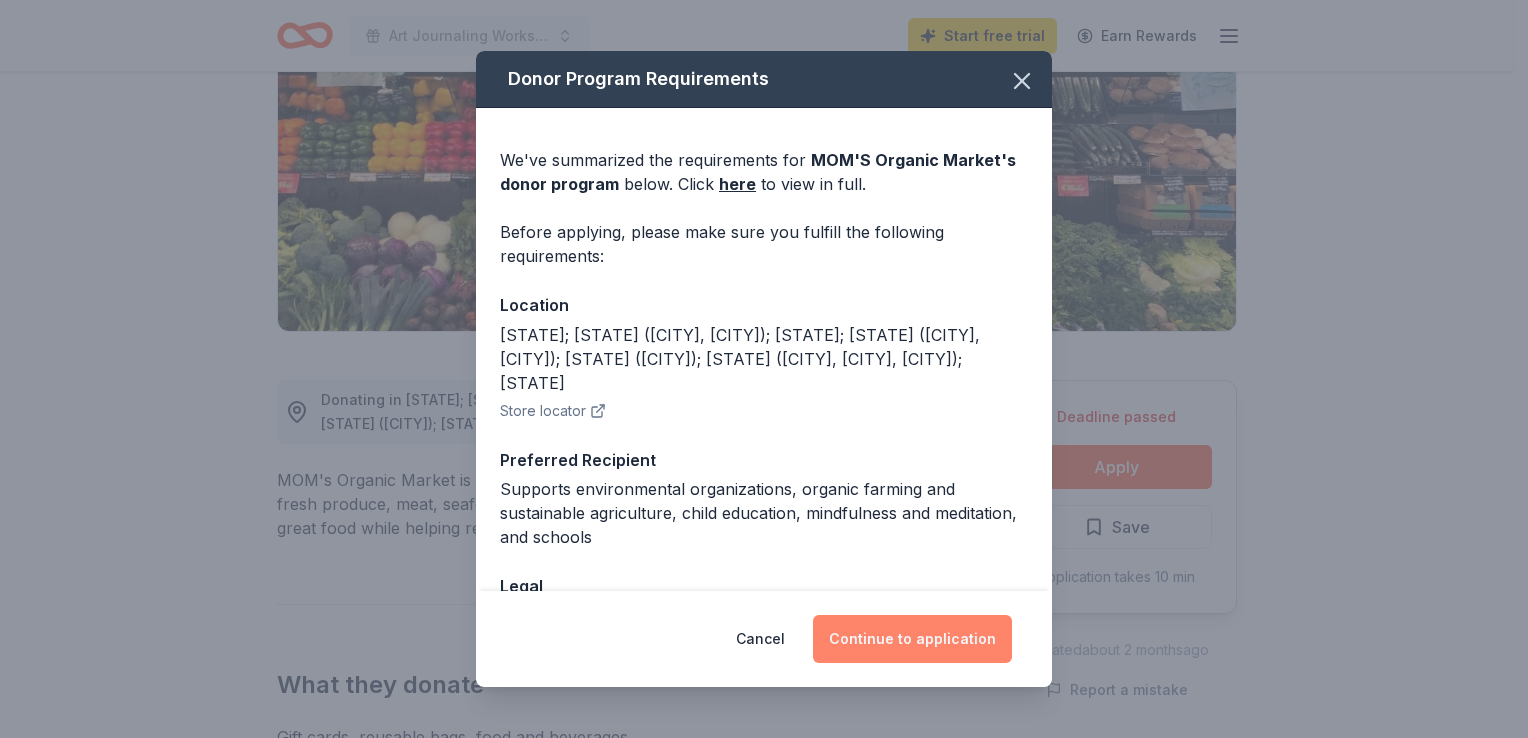 click on "Continue to application" at bounding box center [912, 639] 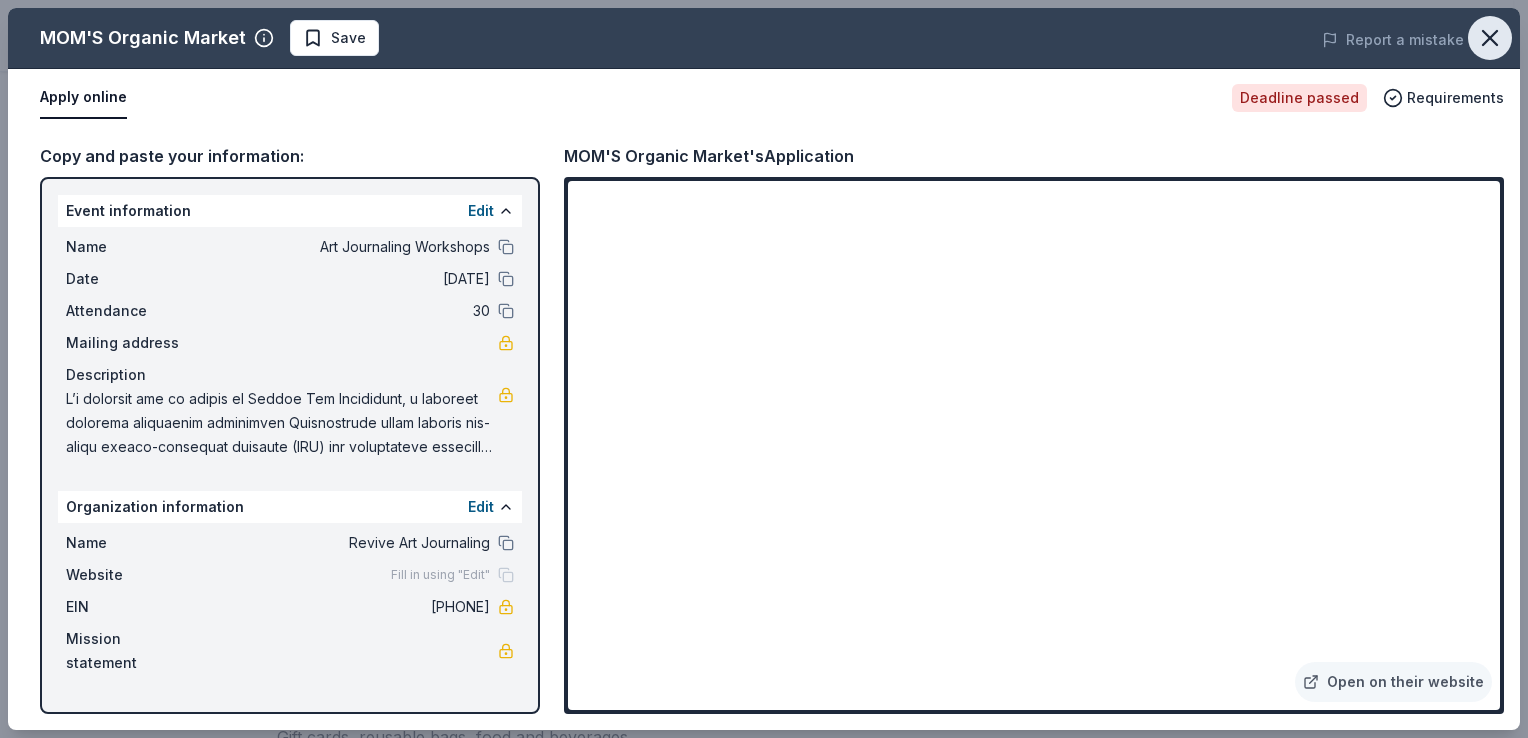click 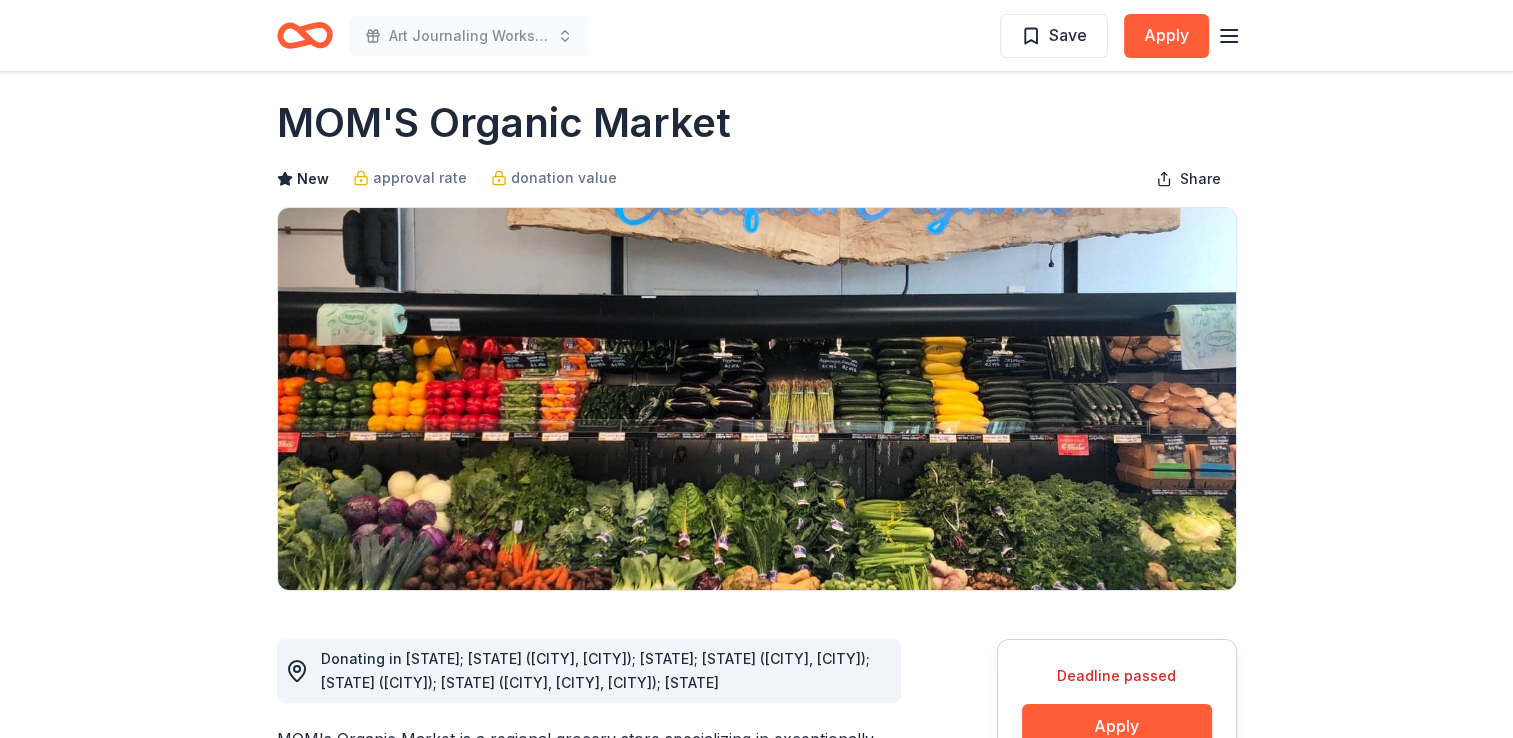 scroll, scrollTop: 0, scrollLeft: 0, axis: both 